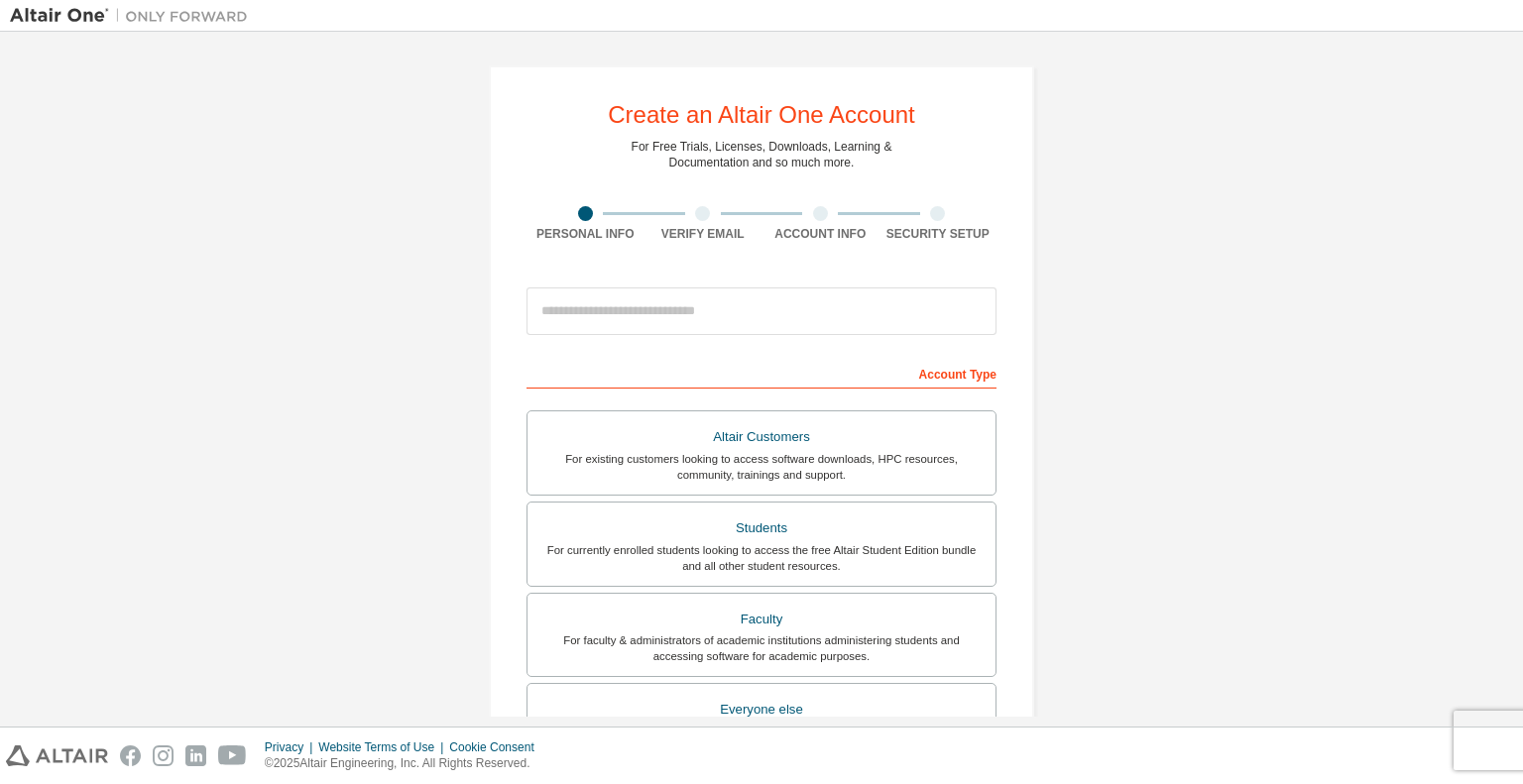 scroll, scrollTop: 0, scrollLeft: 0, axis: both 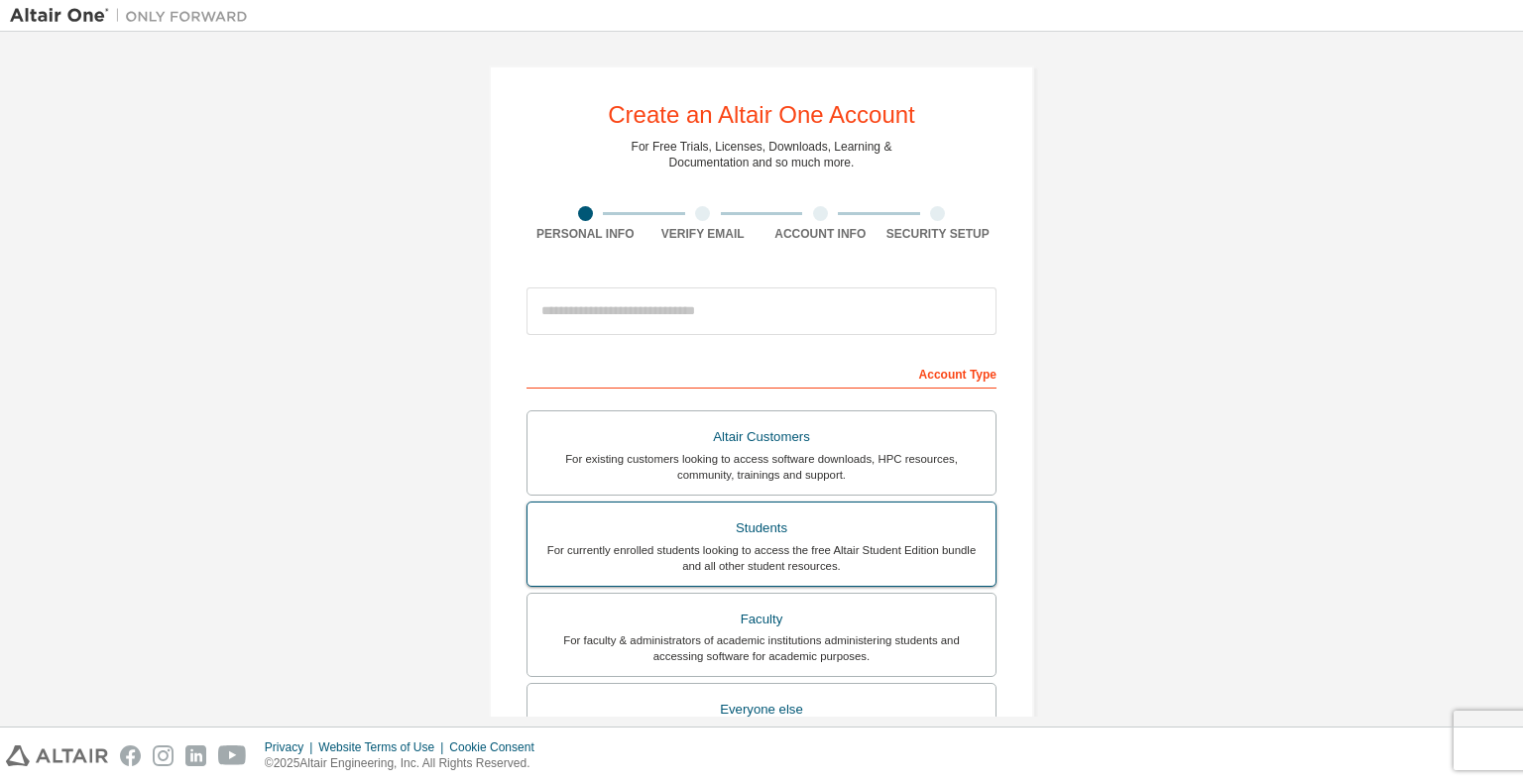 click on "For currently enrolled students looking to access the free Altair Student Edition bundle and all other student resources." at bounding box center [762, 558] 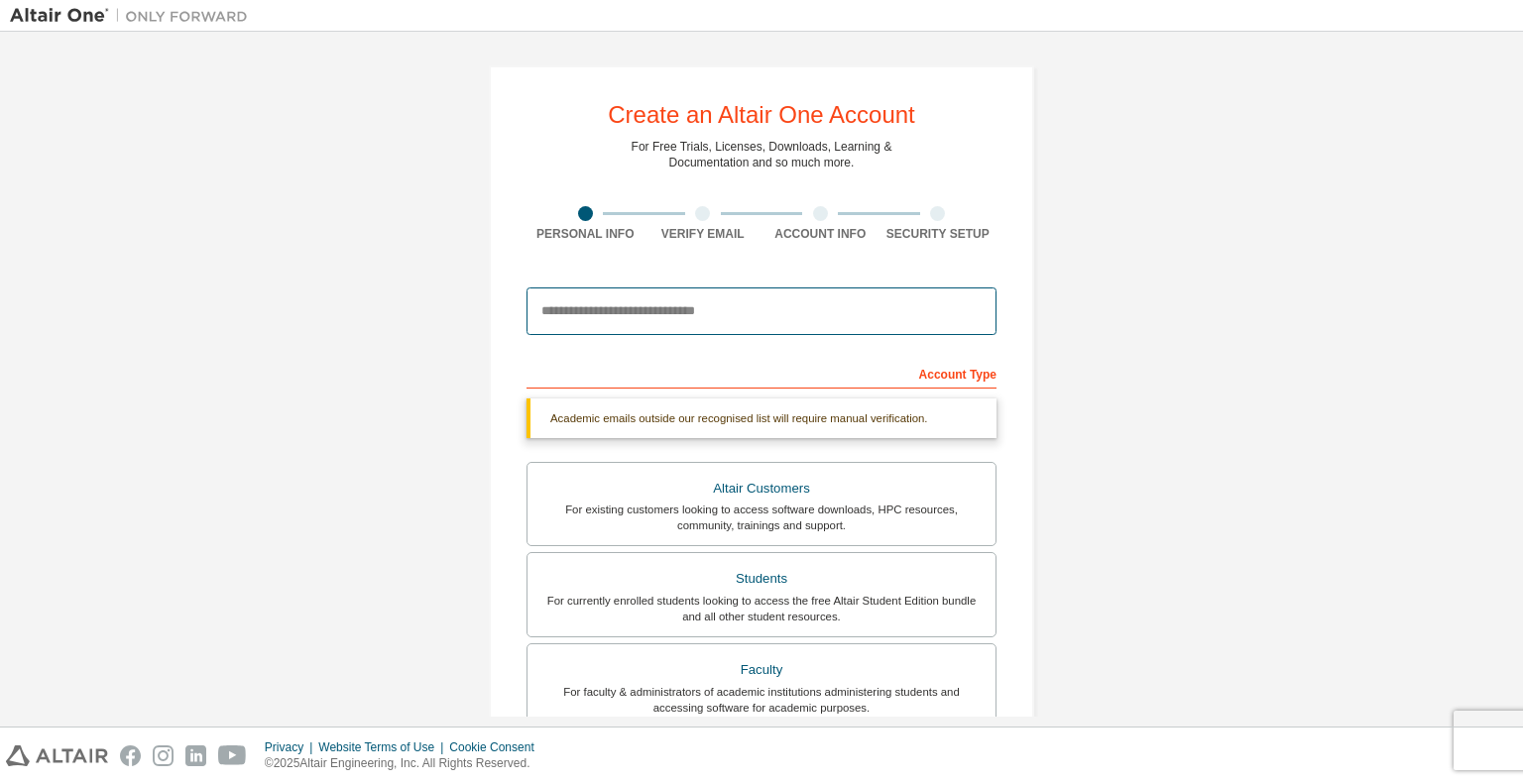 click at bounding box center (762, 311) 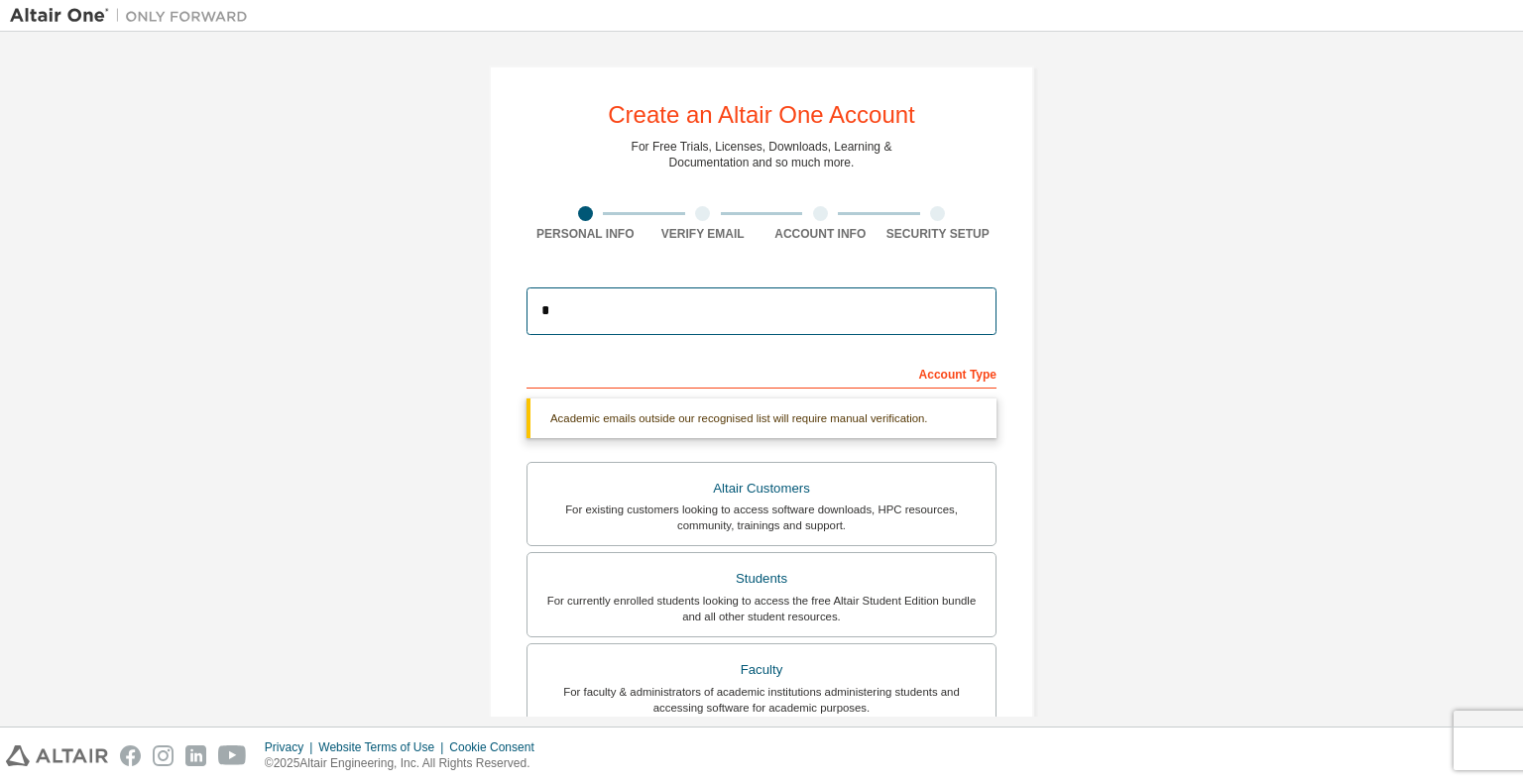 type on "**********" 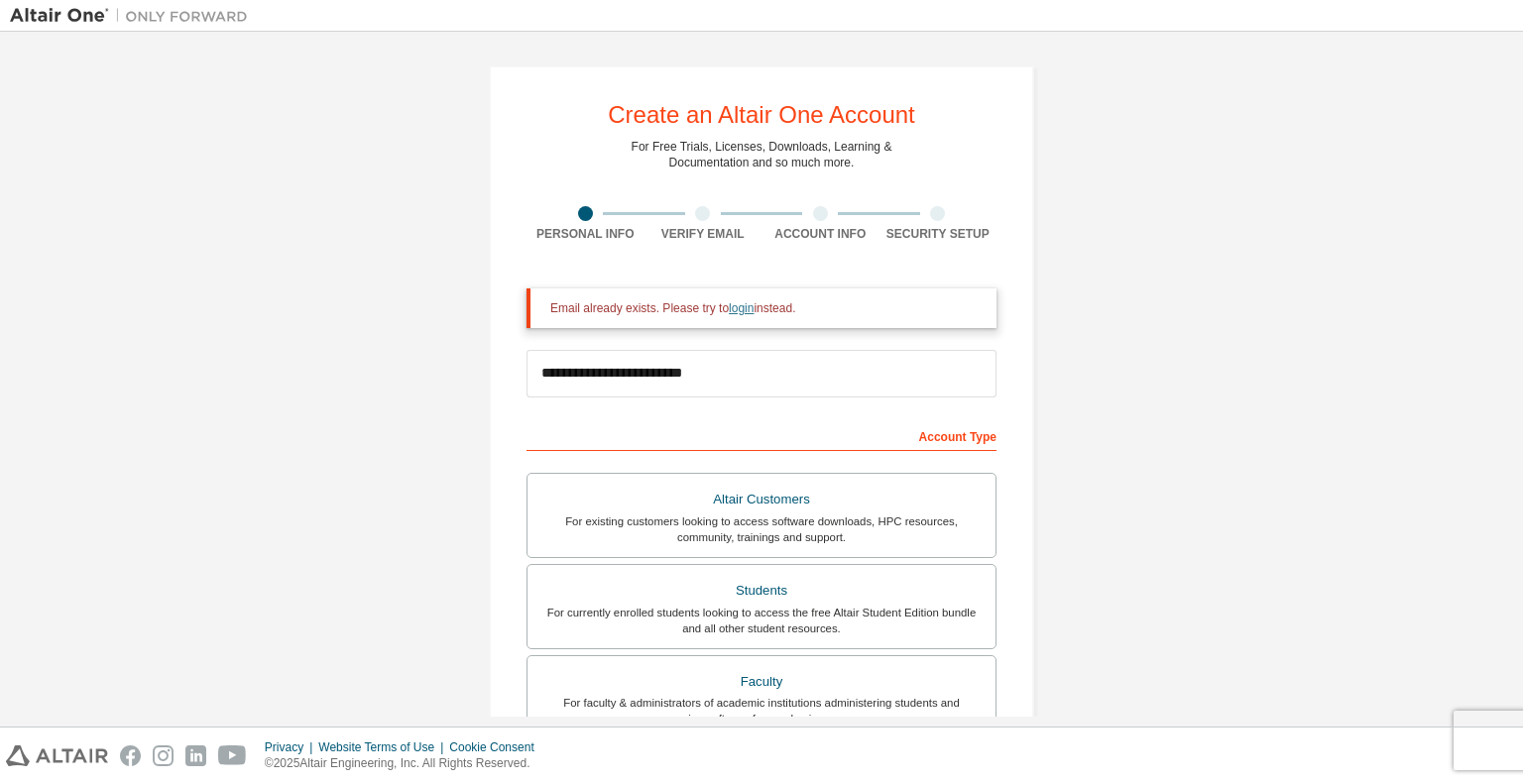 click on "login" at bounding box center (741, 308) 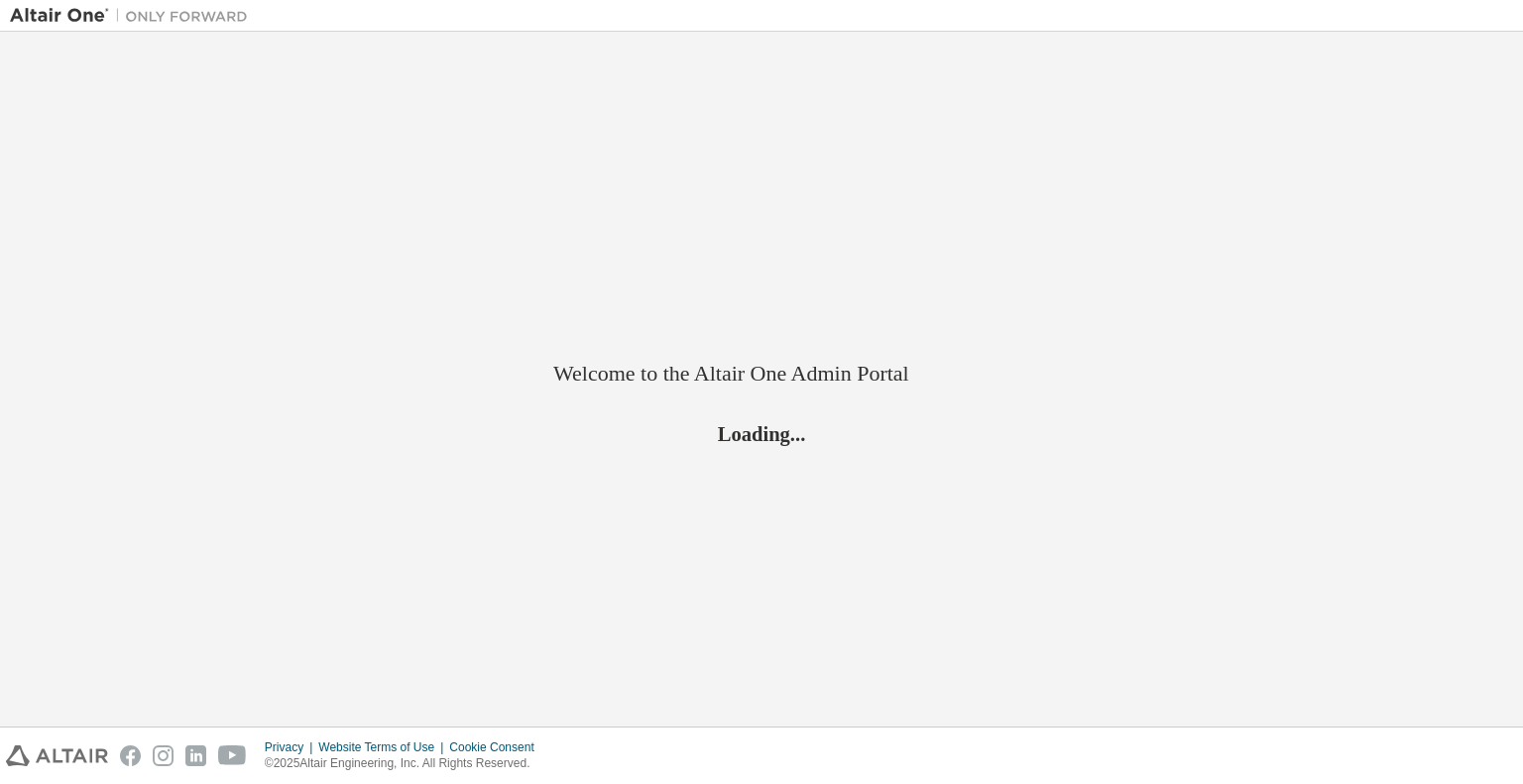 scroll, scrollTop: 0, scrollLeft: 0, axis: both 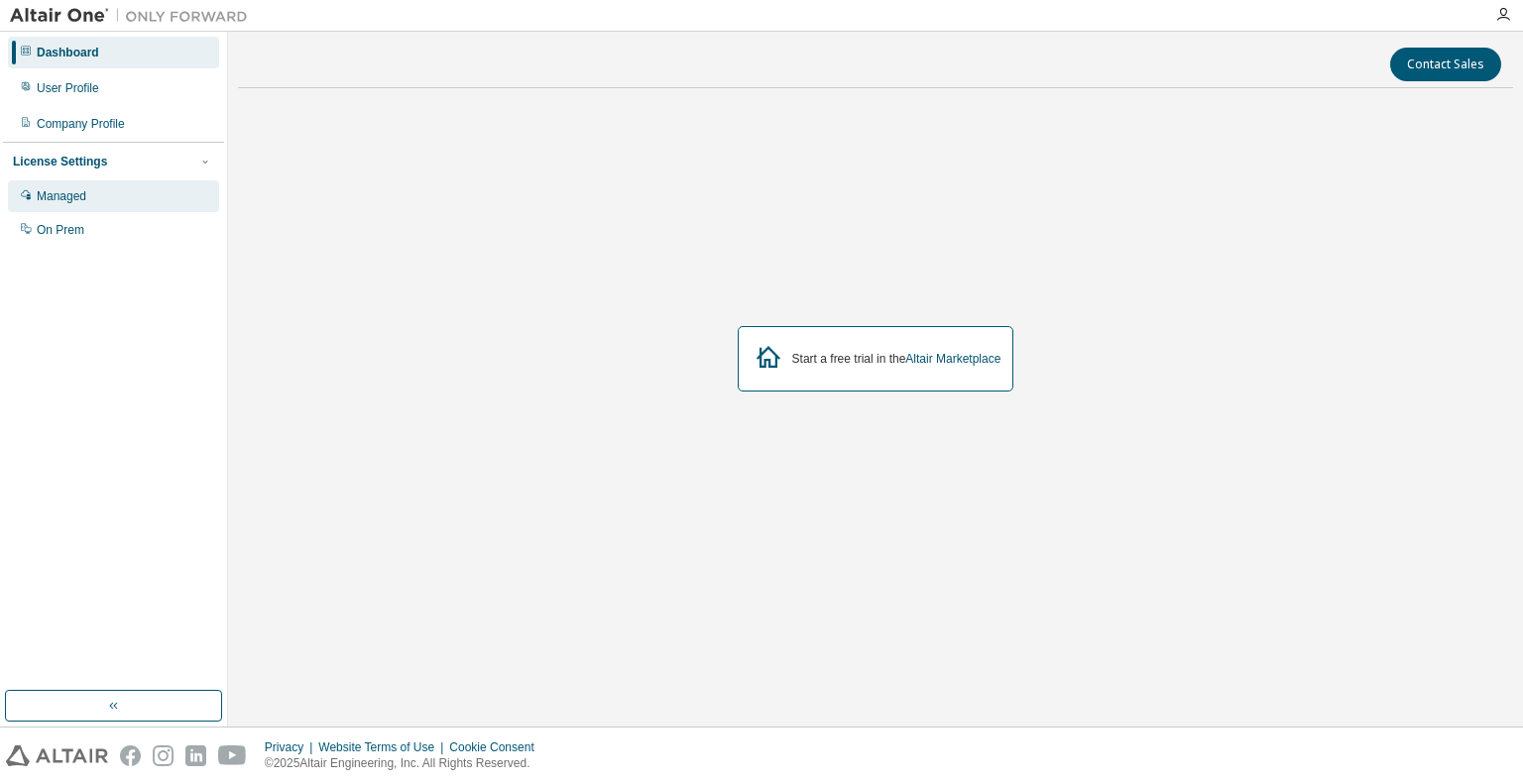 click on "Managed" at bounding box center [113, 196] 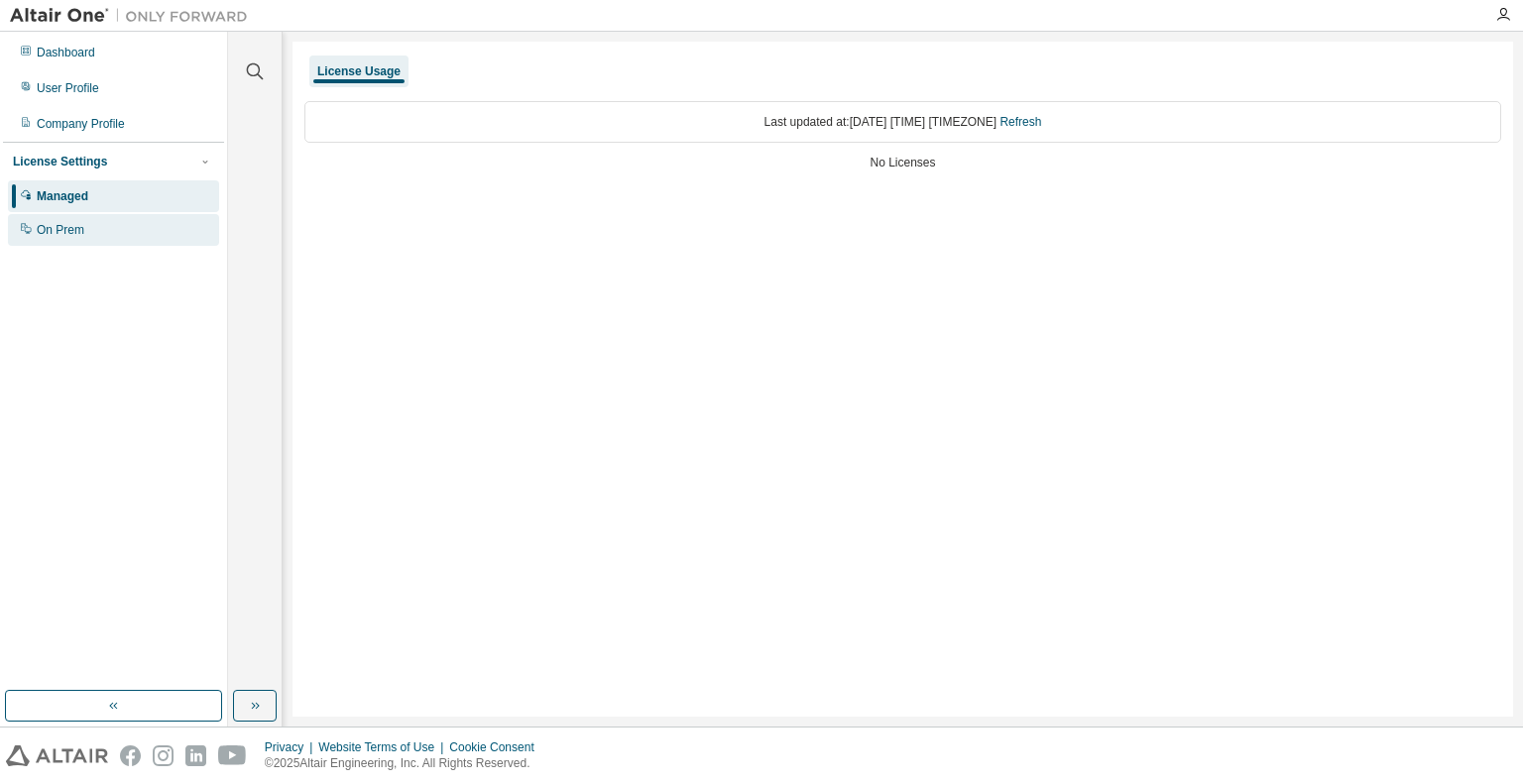 click on "On Prem" at bounding box center [113, 230] 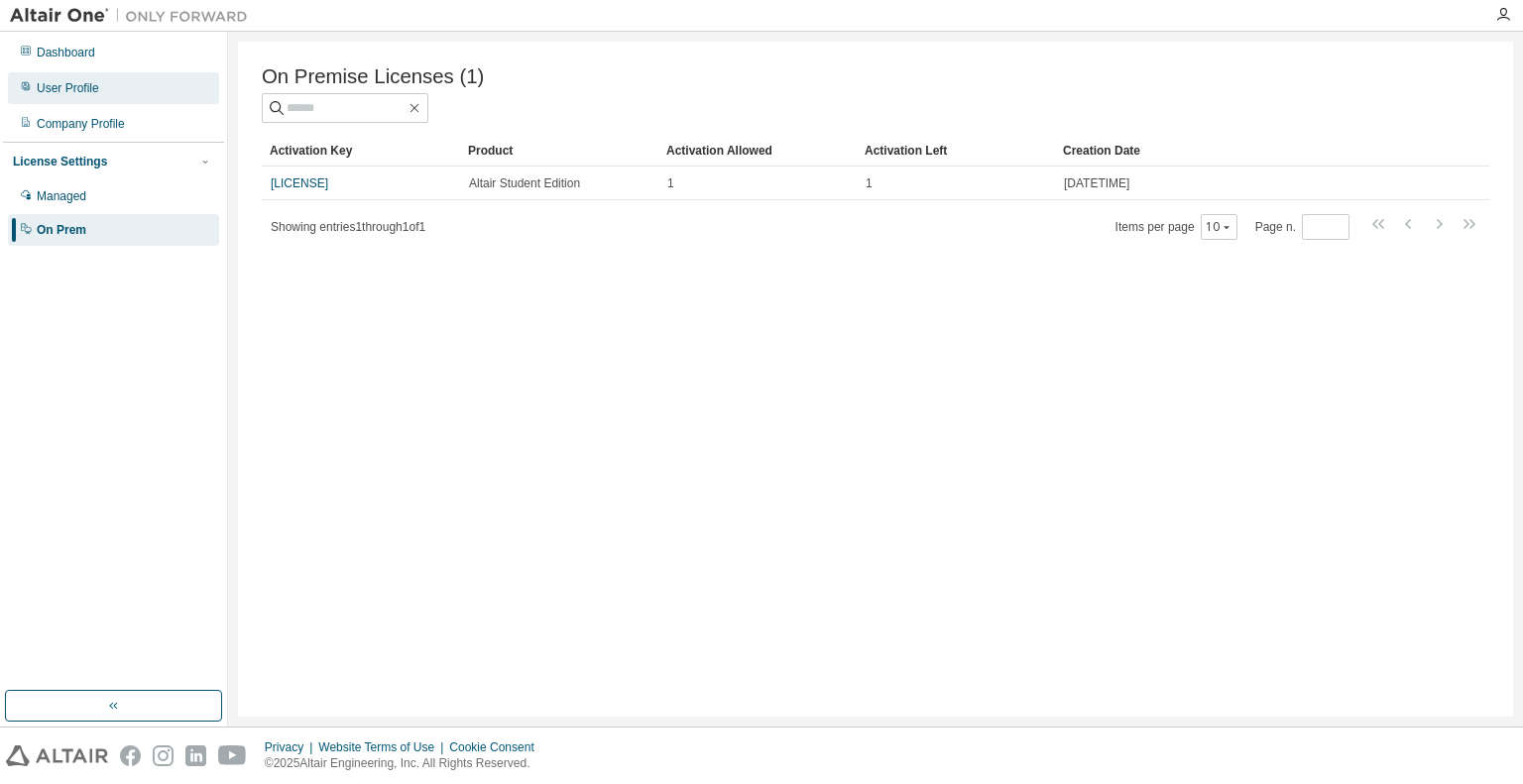 click on "User Profile" at bounding box center (113, 88) 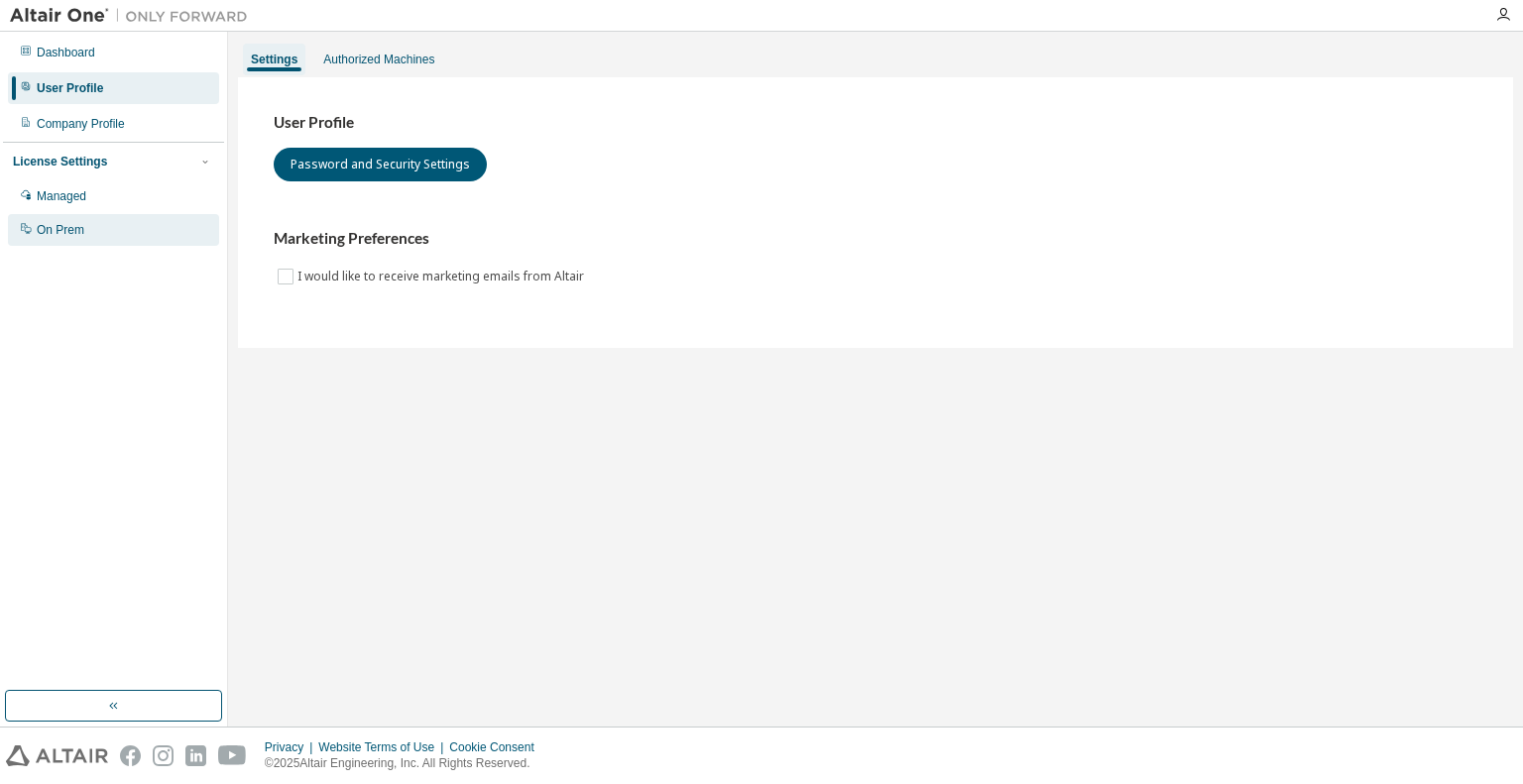 click on "On Prem" at bounding box center (113, 230) 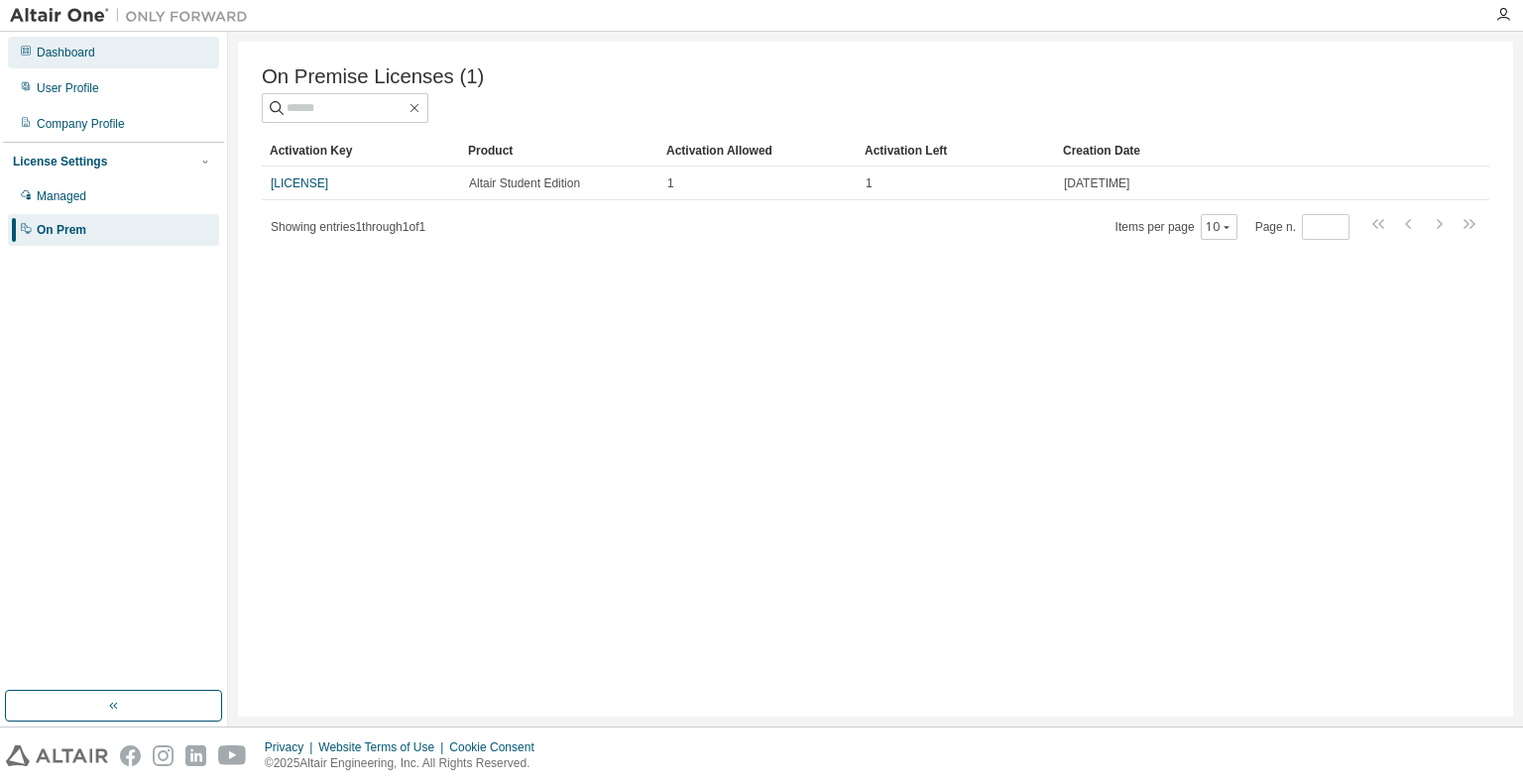 click on "Dashboard" at bounding box center (113, 53) 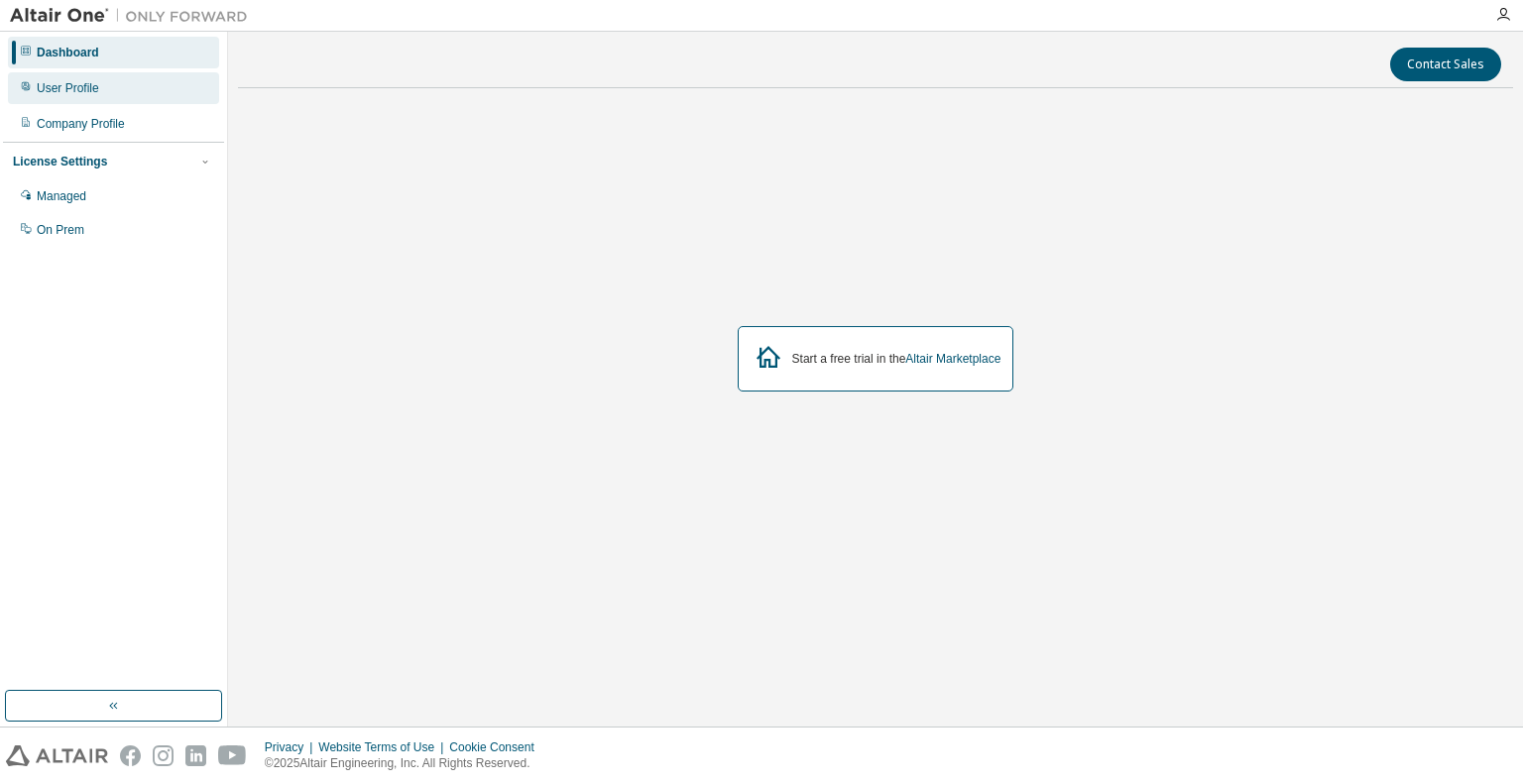click on "User Profile" at bounding box center [113, 88] 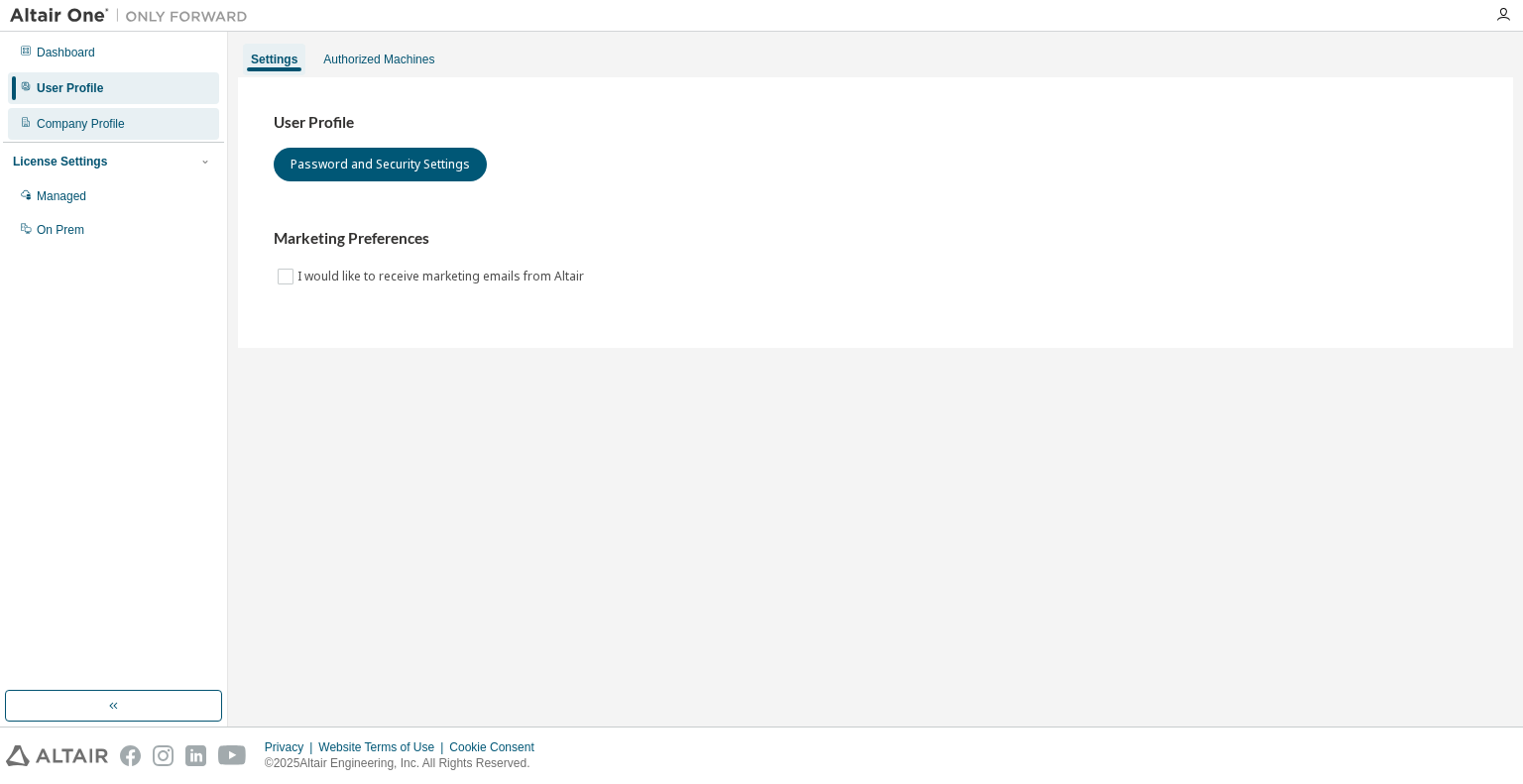 click on "Company Profile" at bounding box center (113, 124) 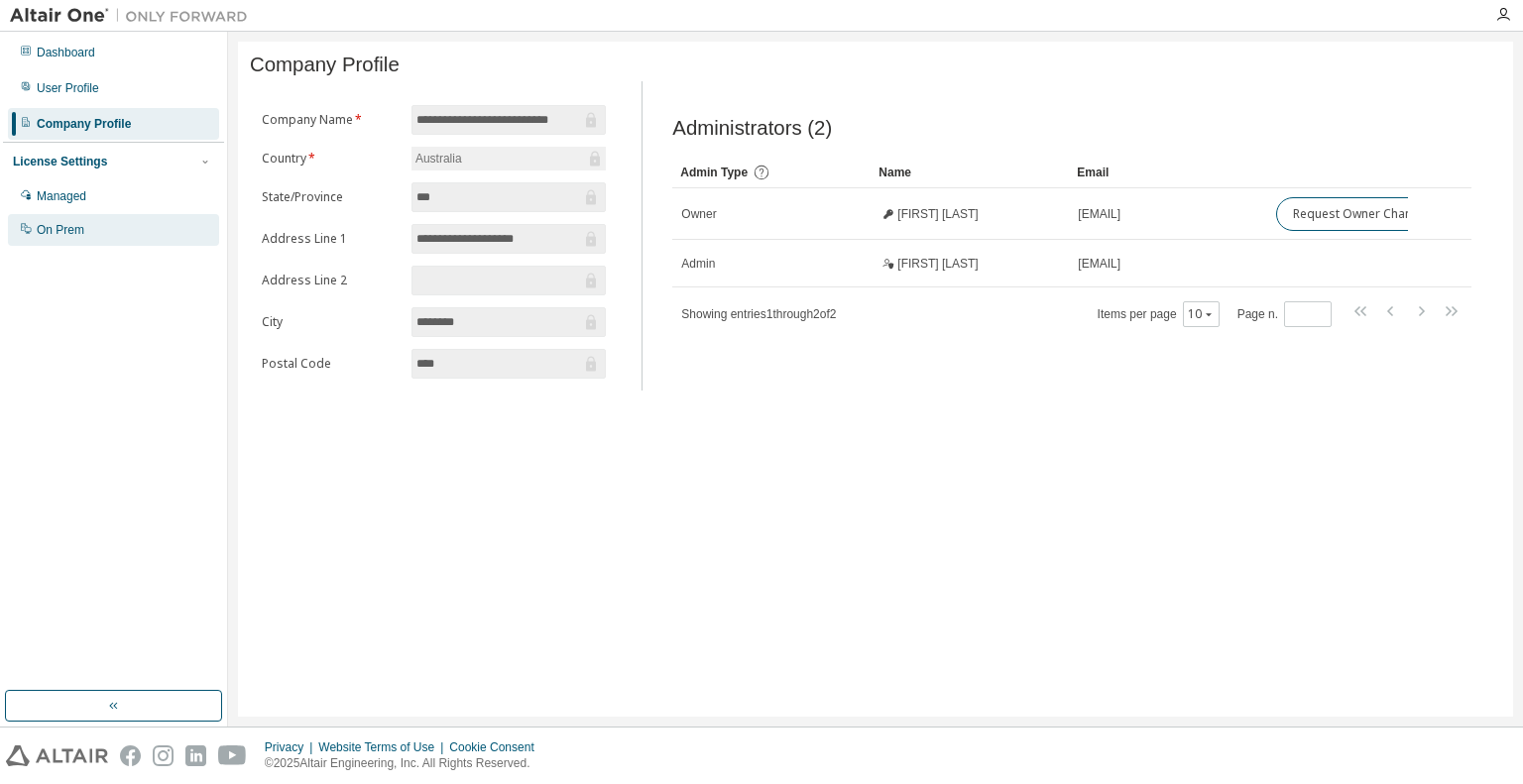 click on "On Prem" at bounding box center [113, 230] 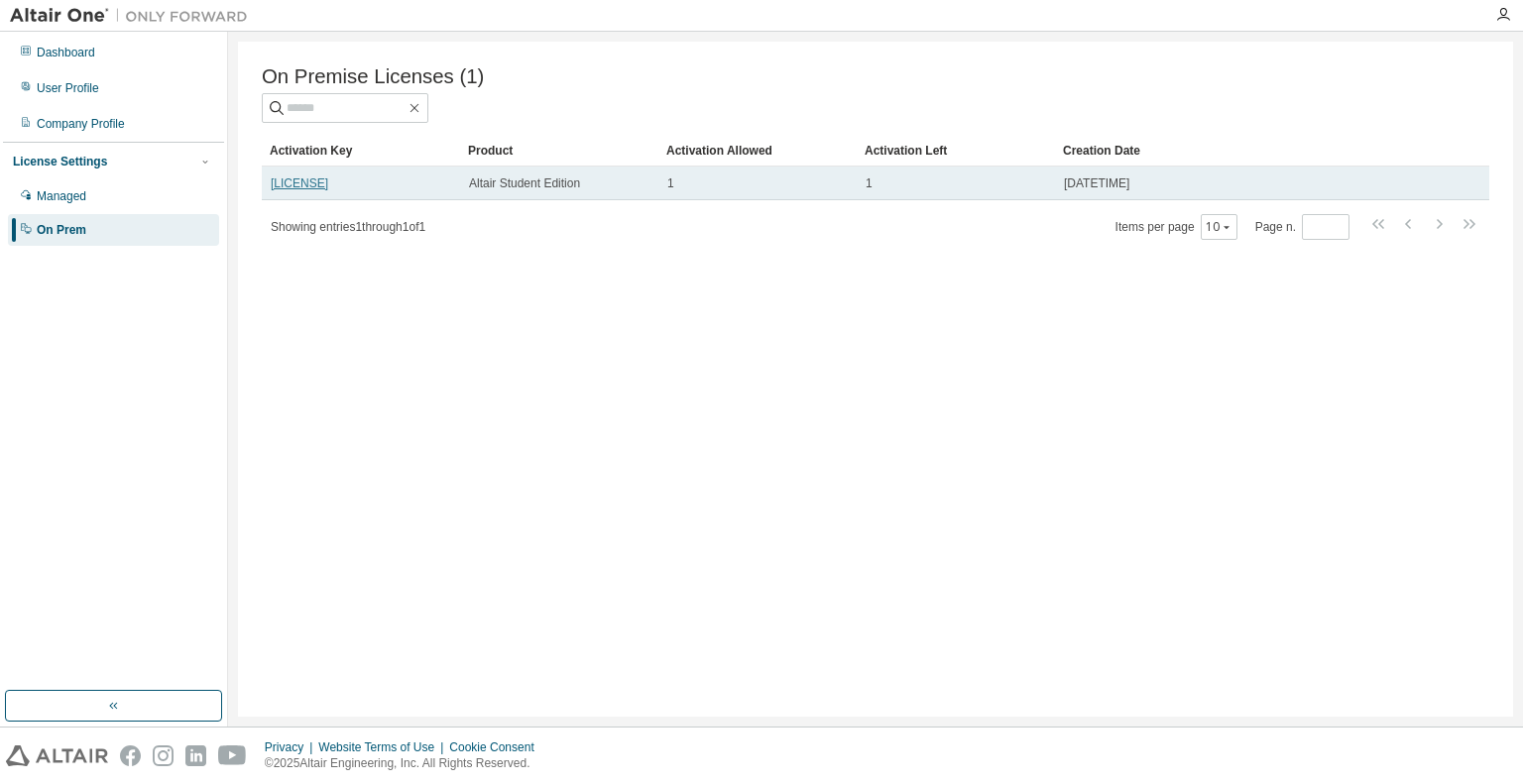 click on "LXOUP-RMUZ8-LSBJY-4HMTJ" at bounding box center (299, 183) 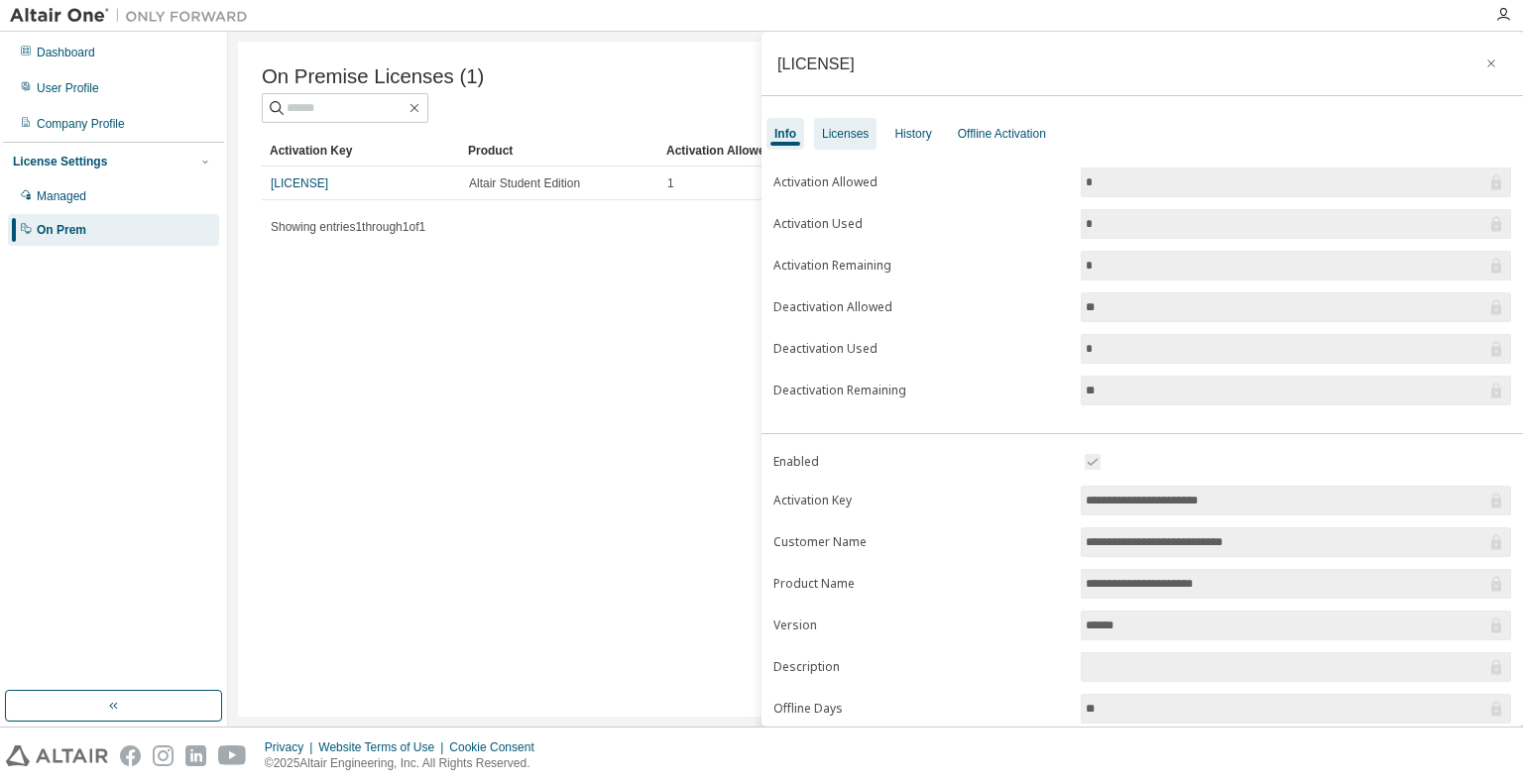click on "Licenses" at bounding box center [845, 134] 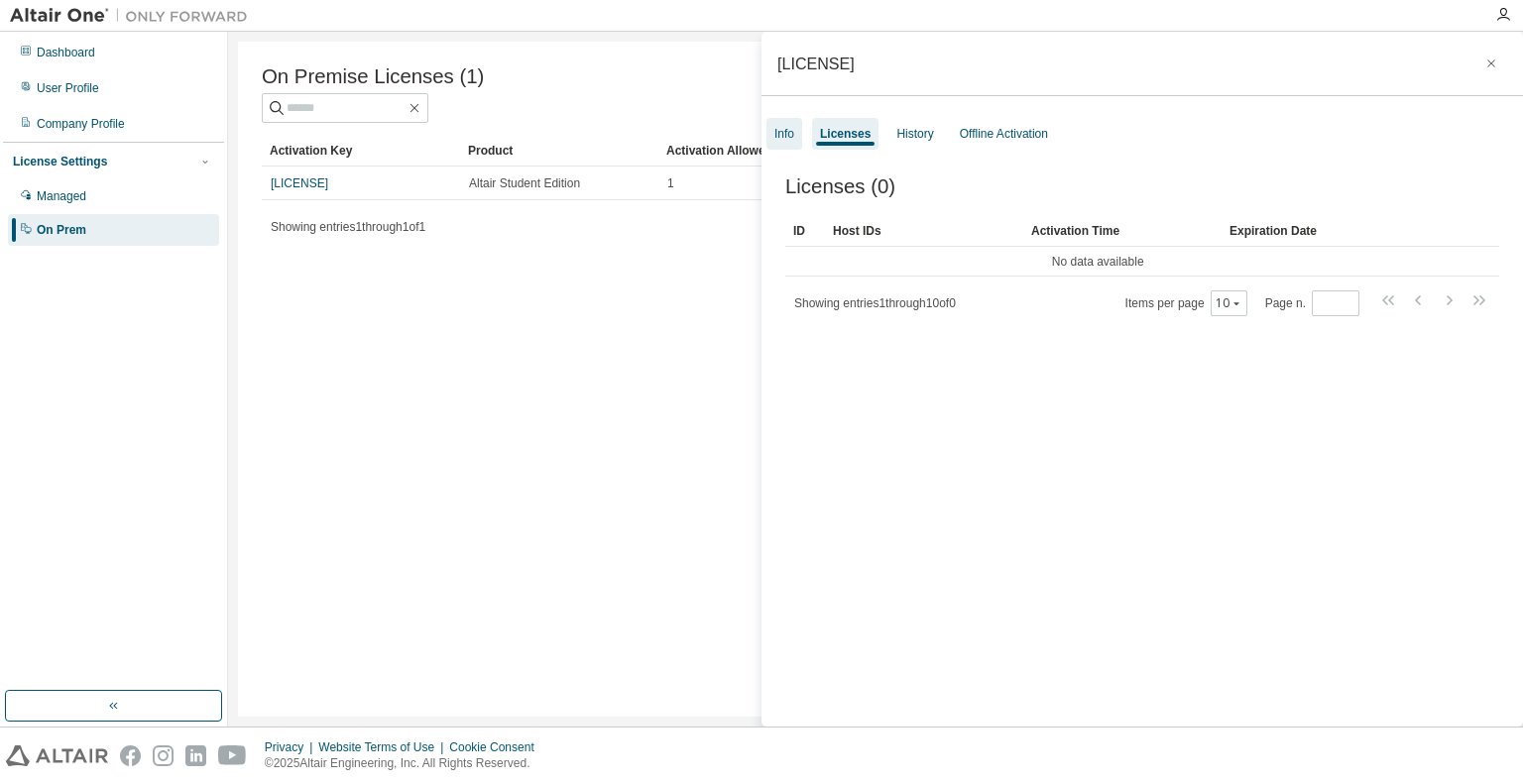 click on "Info" at bounding box center (784, 134) 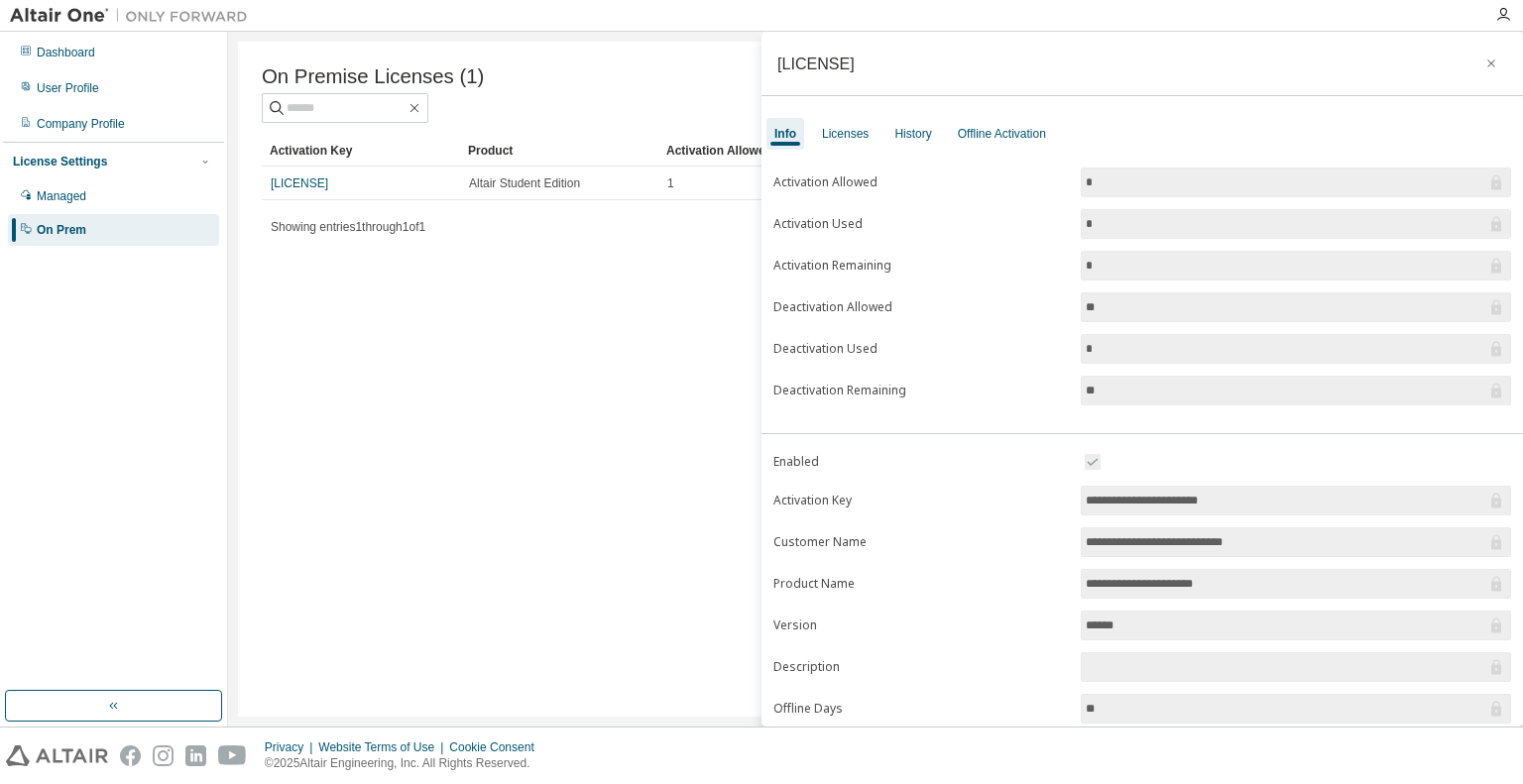 scroll, scrollTop: 123, scrollLeft: 0, axis: vertical 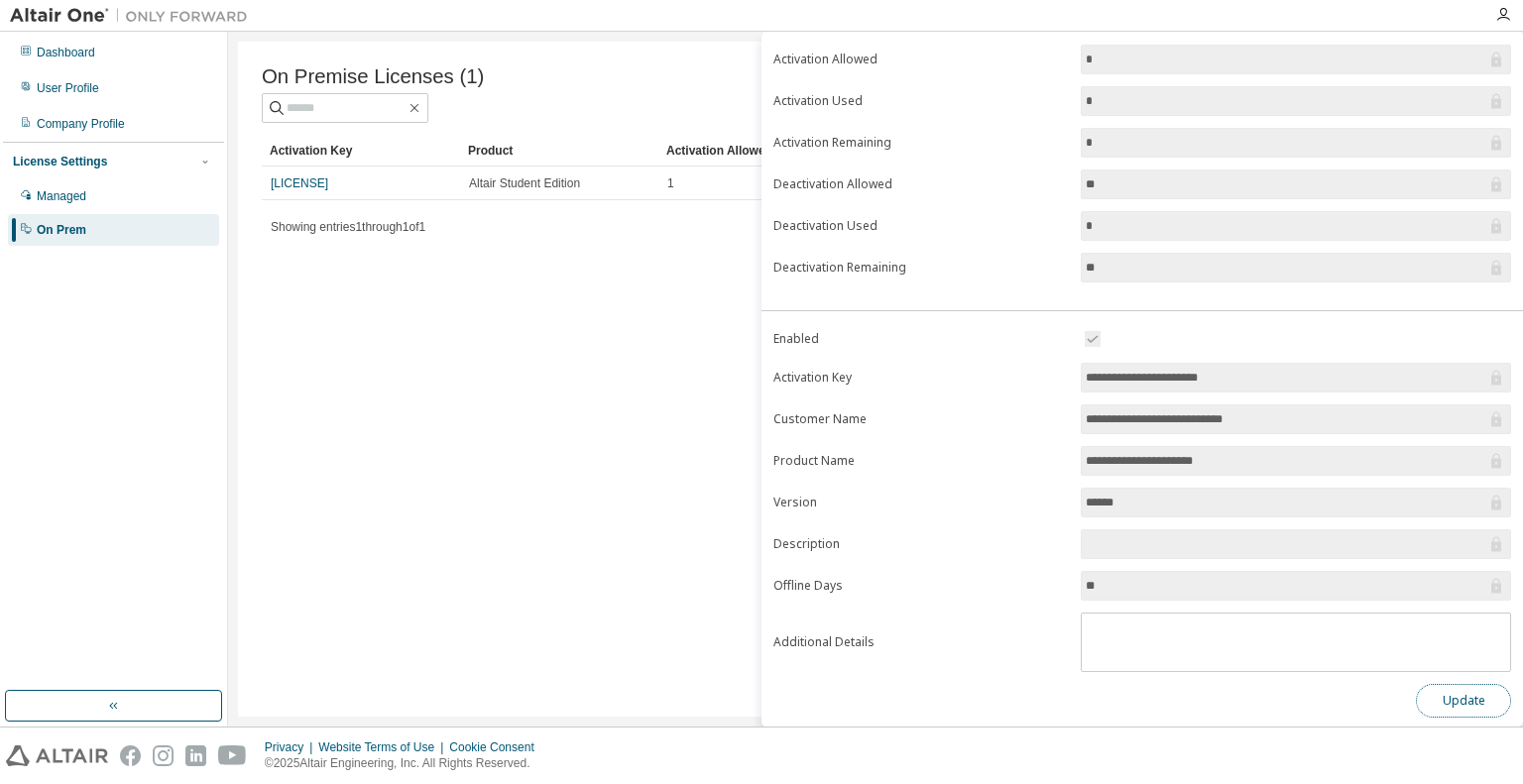 click on "Update" at bounding box center [1464, 701] 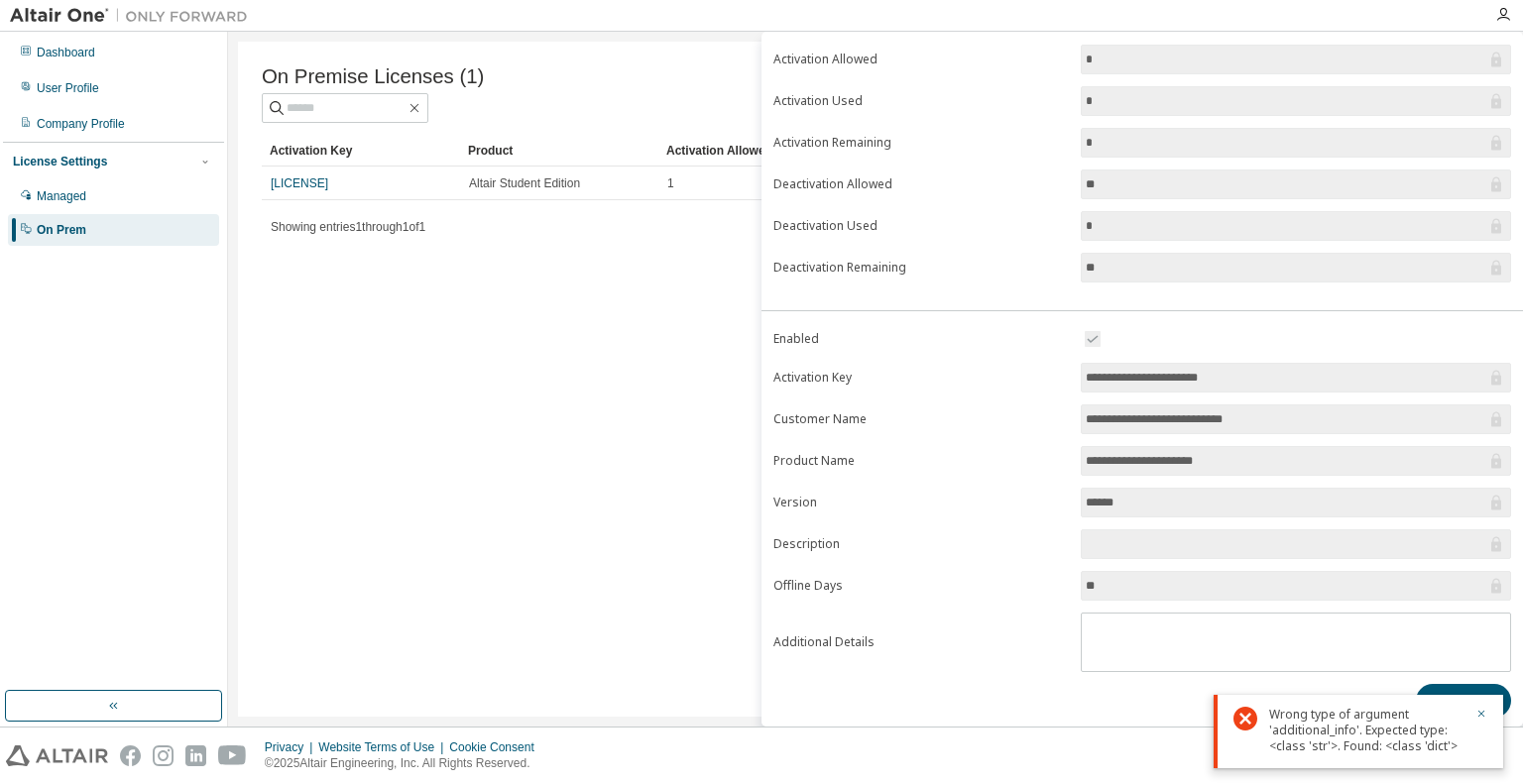 scroll, scrollTop: 0, scrollLeft: 0, axis: both 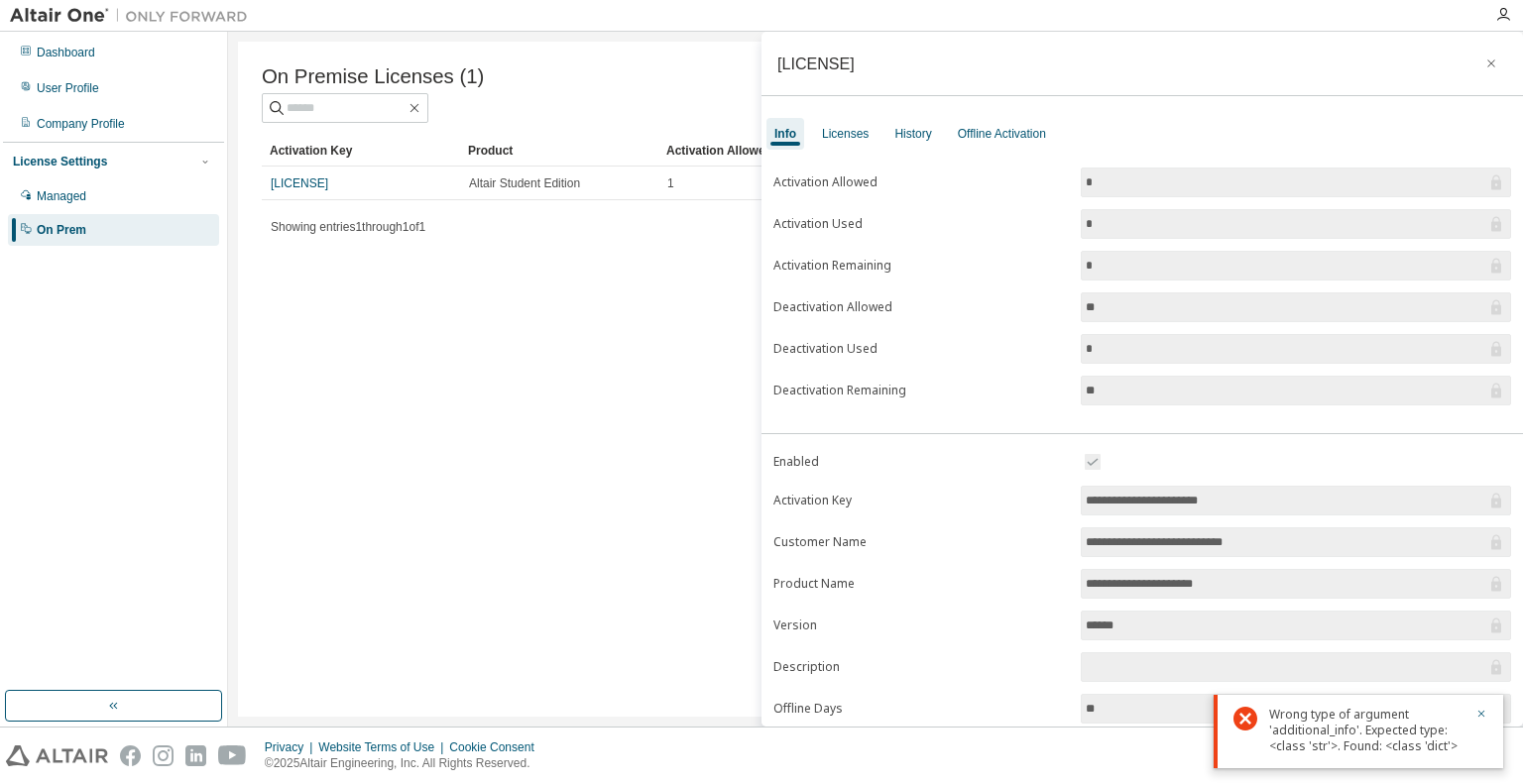 click on "On Premise Licenses (1) Clear Load Save Save As Field Operator Value Select filter Select operand Add criteria Search Activation Key Product Activation Allowed Activation Left Creation Date LXOUP-RMUZ8-LSBJY-4HMTJ Altair Student Edition 1 1 2025-08-07 09:22:18 Showing entries  1  through  1  of  1 Items per page 10 Page n. *" at bounding box center [876, 379] 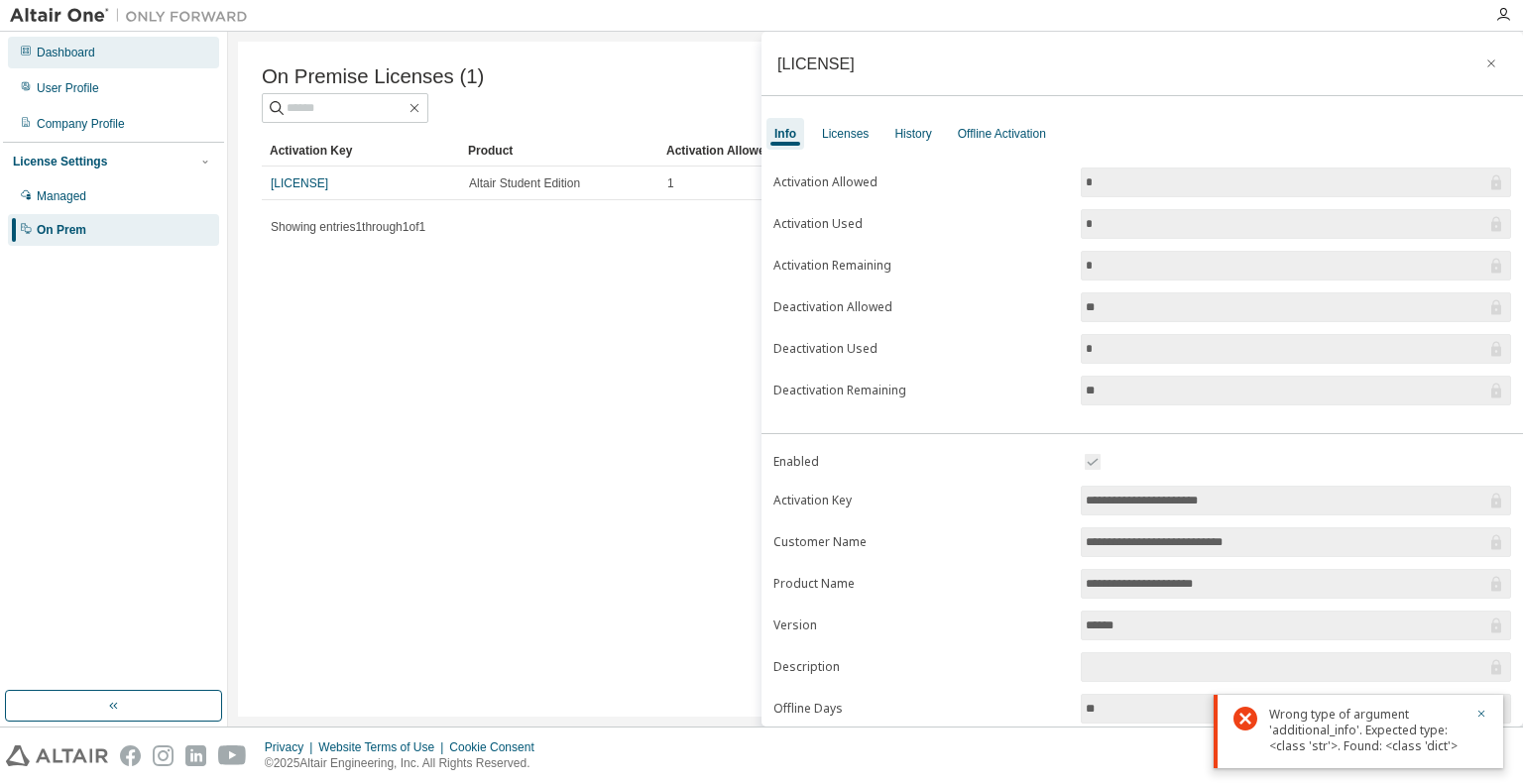 click on "Dashboard" at bounding box center [113, 53] 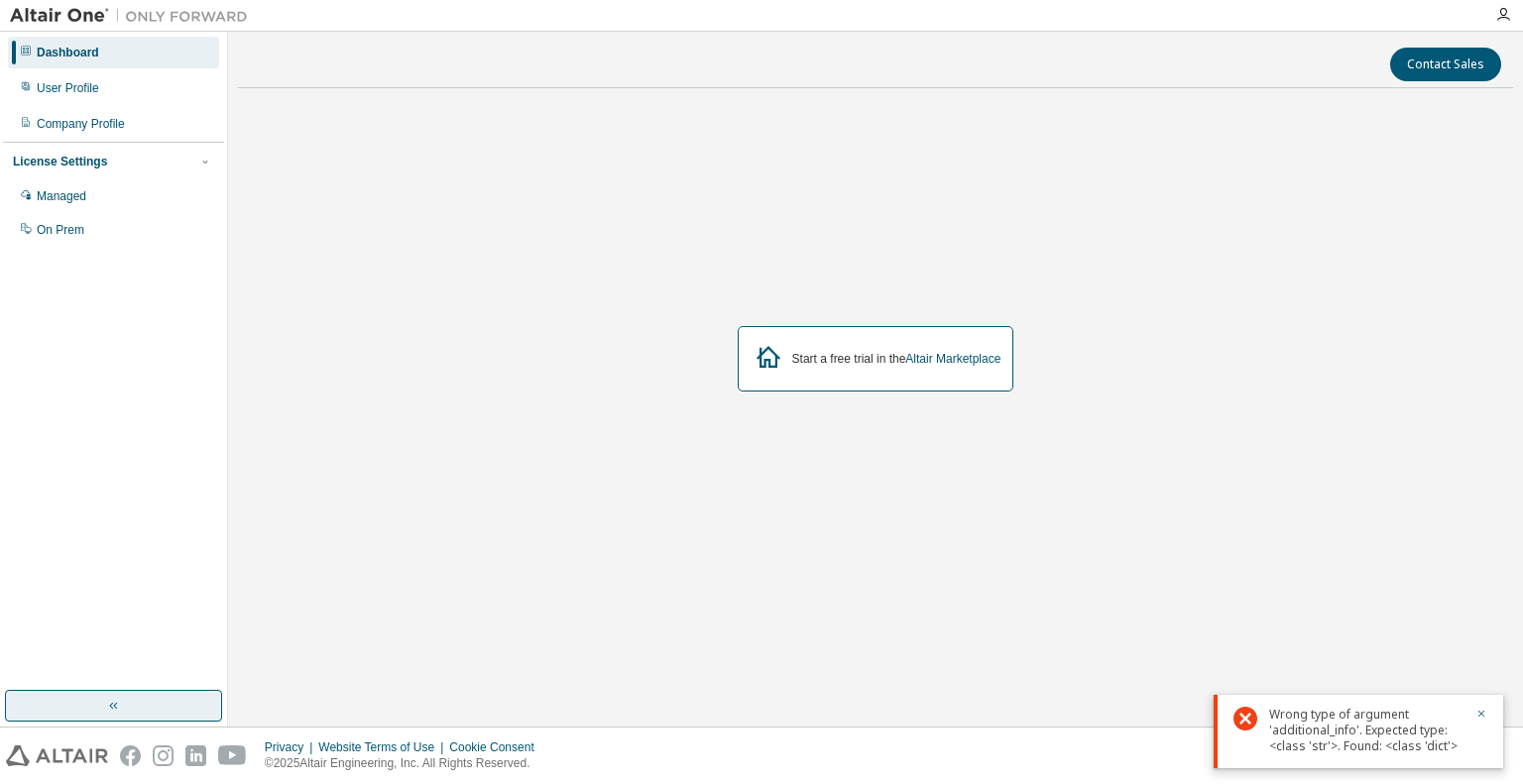 click at bounding box center (113, 706) 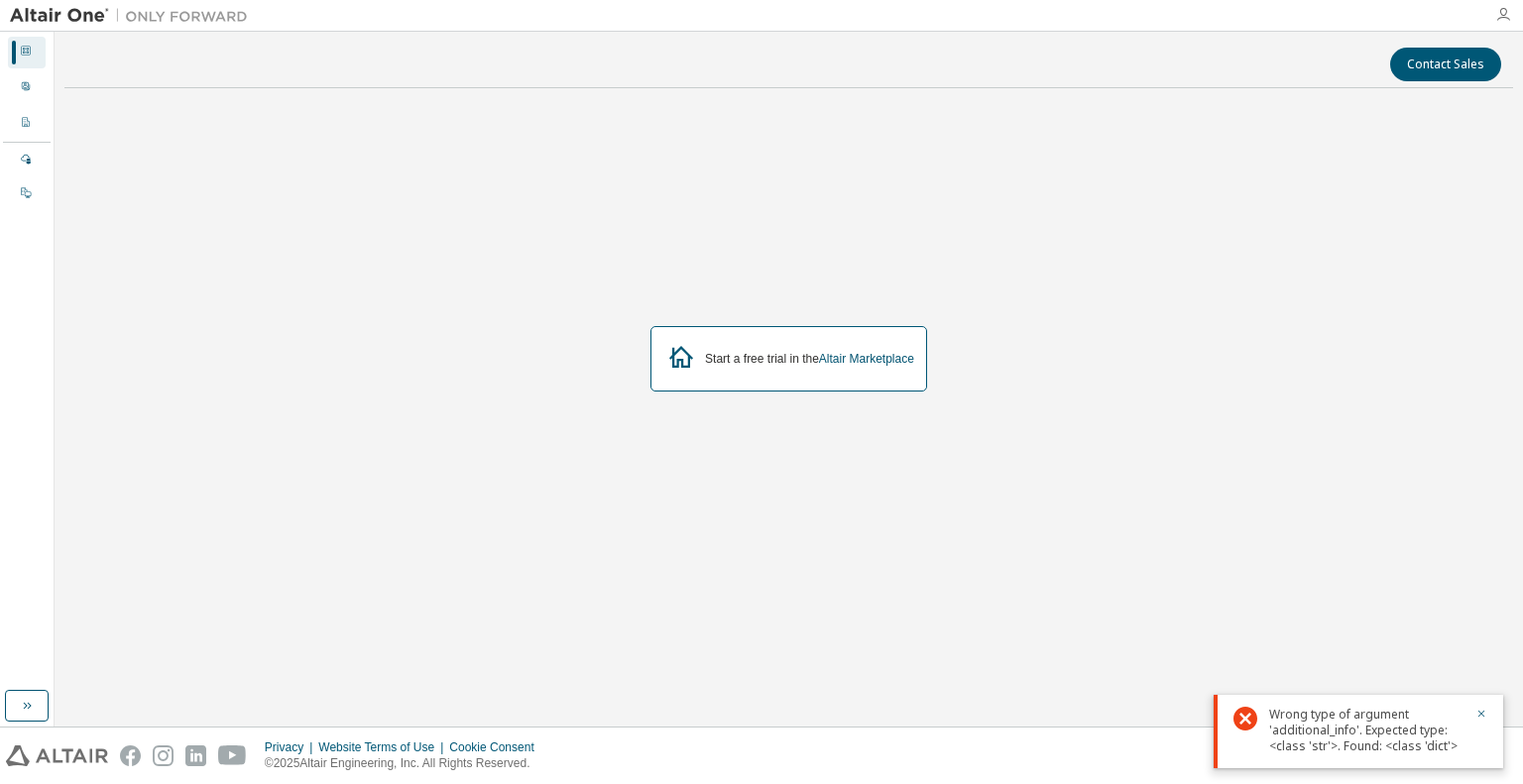 click at bounding box center [1503, 15] 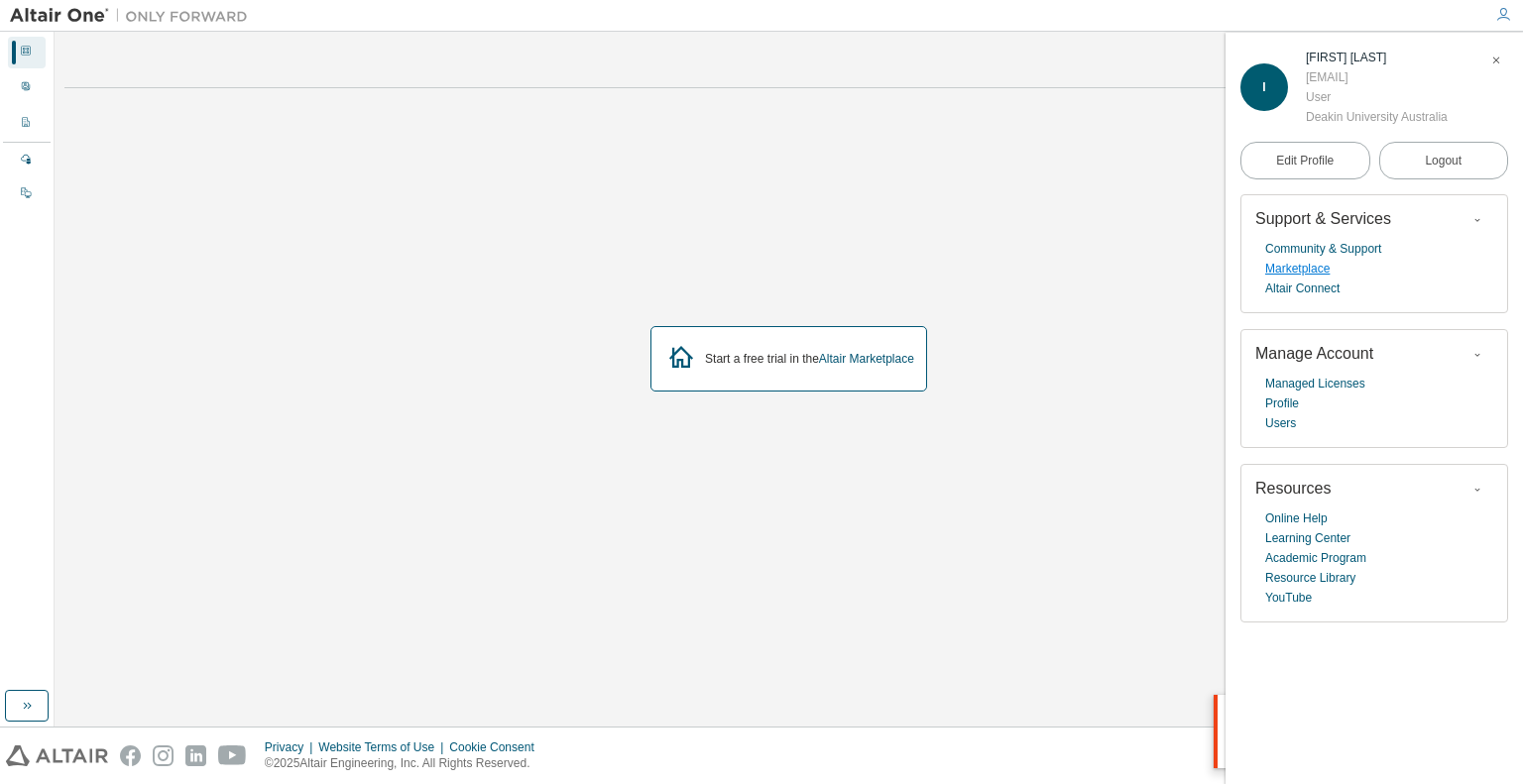 click on "Marketplace" at bounding box center (1297, 269) 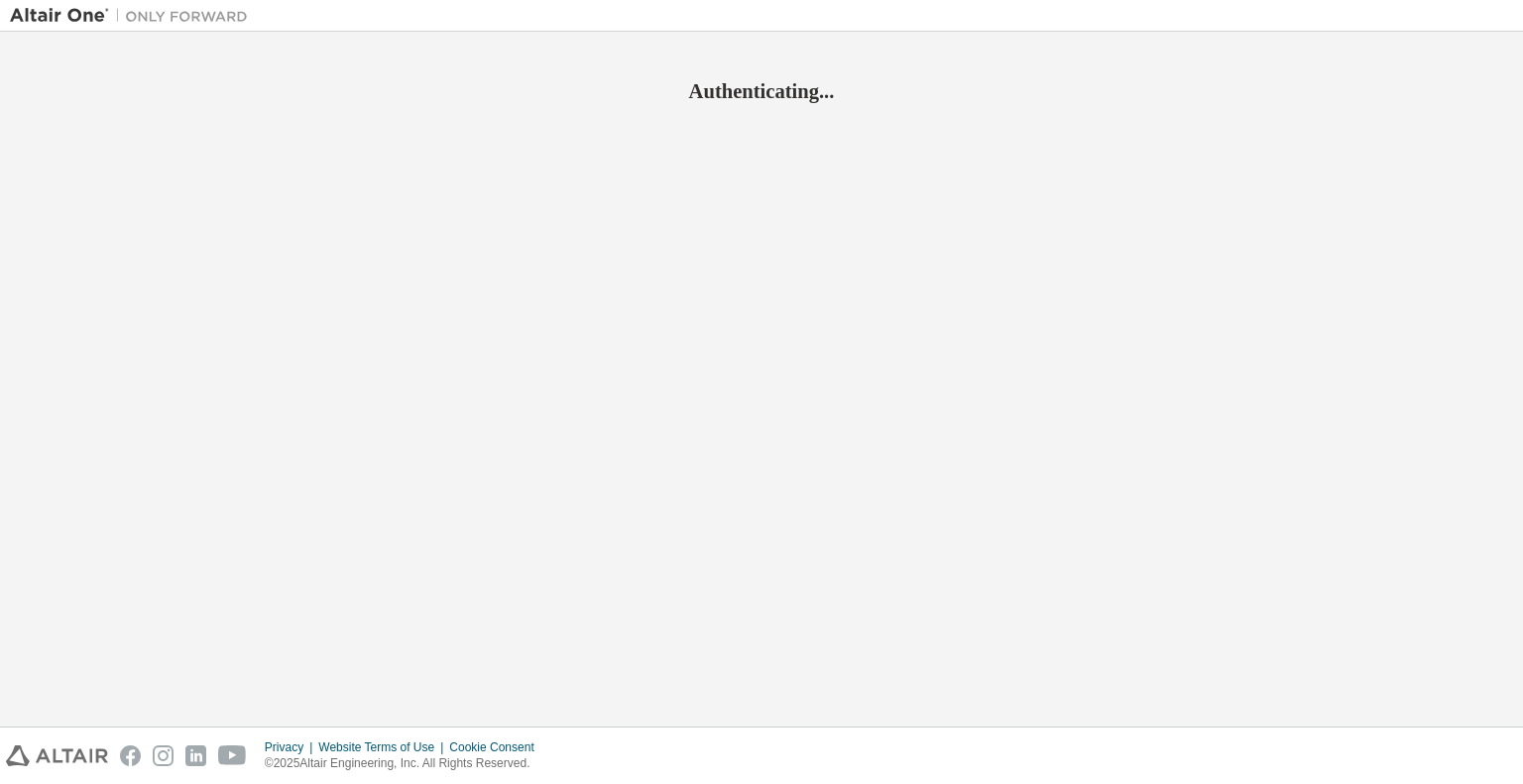 scroll, scrollTop: 0, scrollLeft: 0, axis: both 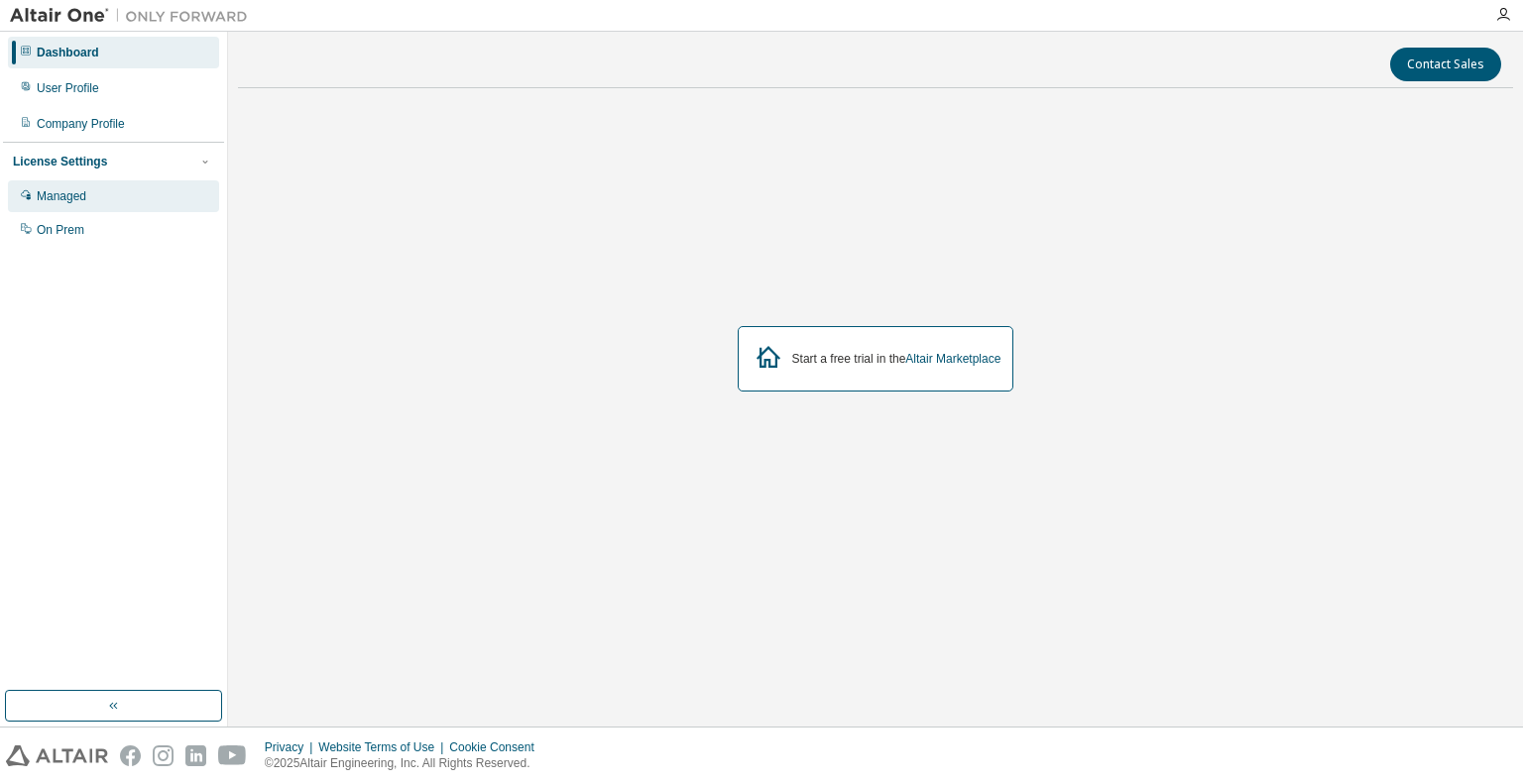 click on "Managed" at bounding box center (113, 196) 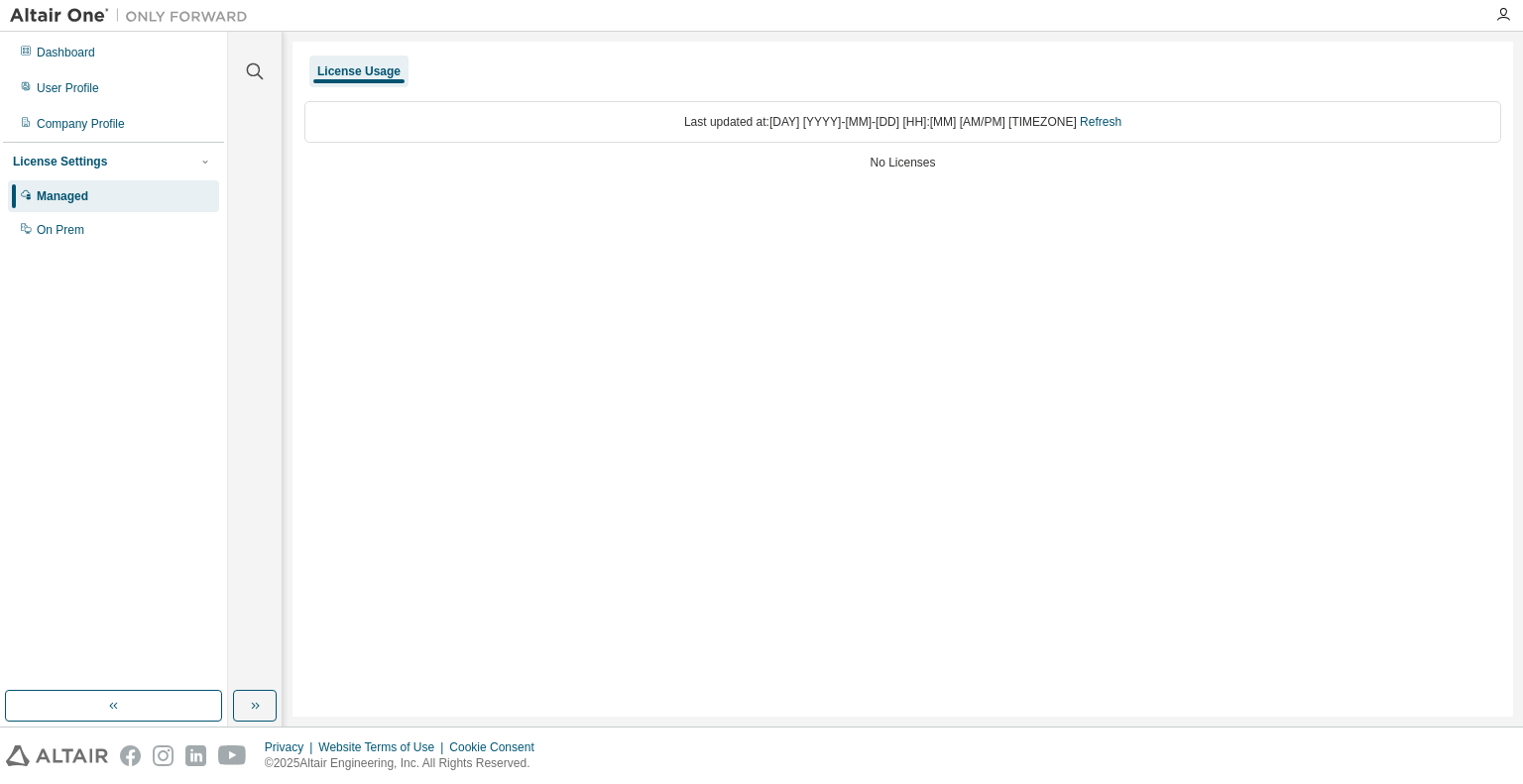 click on "Dashboard User Profile Company Profile License Settings Managed On Prem" at bounding box center [113, 141] 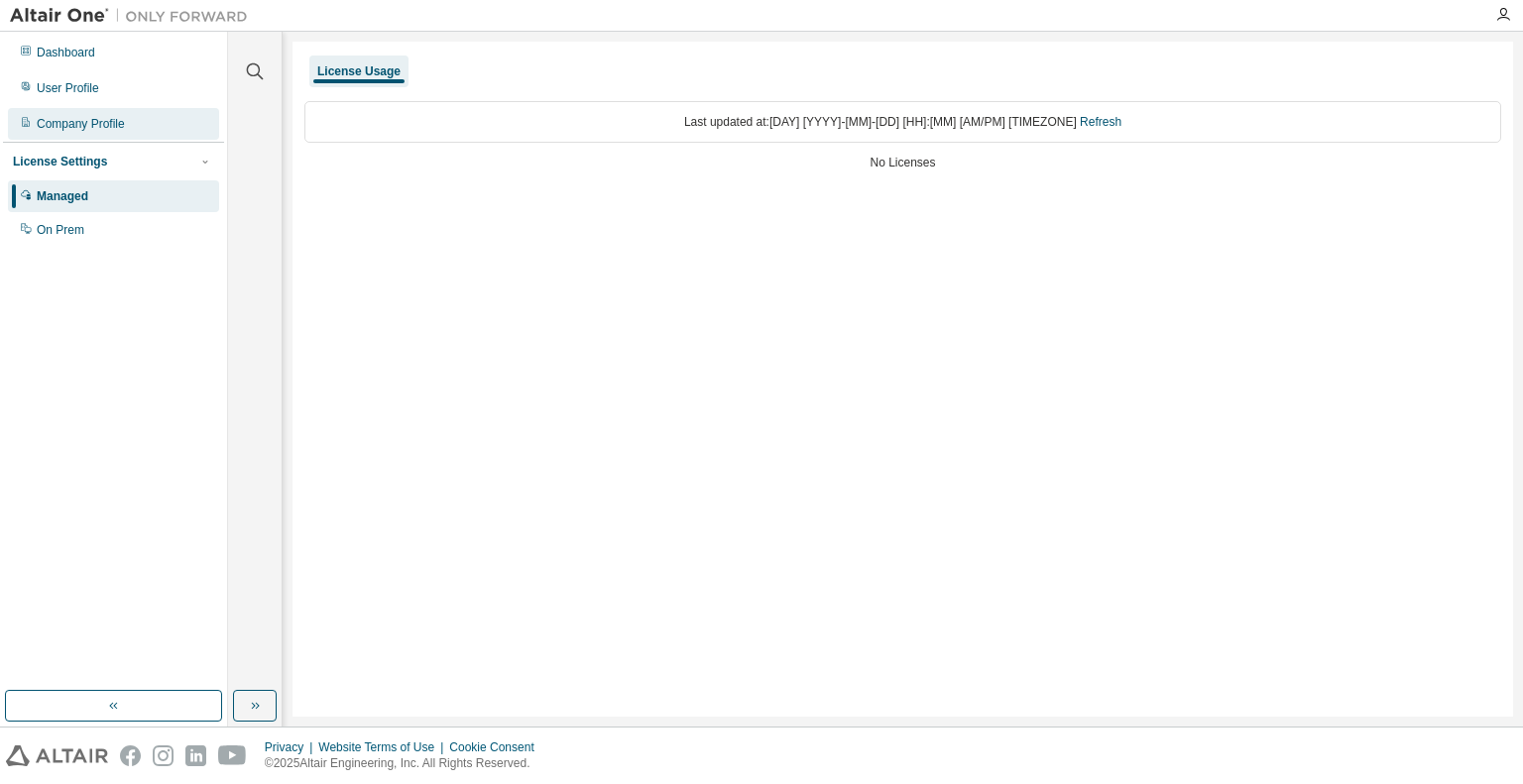 click on "Company Profile" at bounding box center (113, 124) 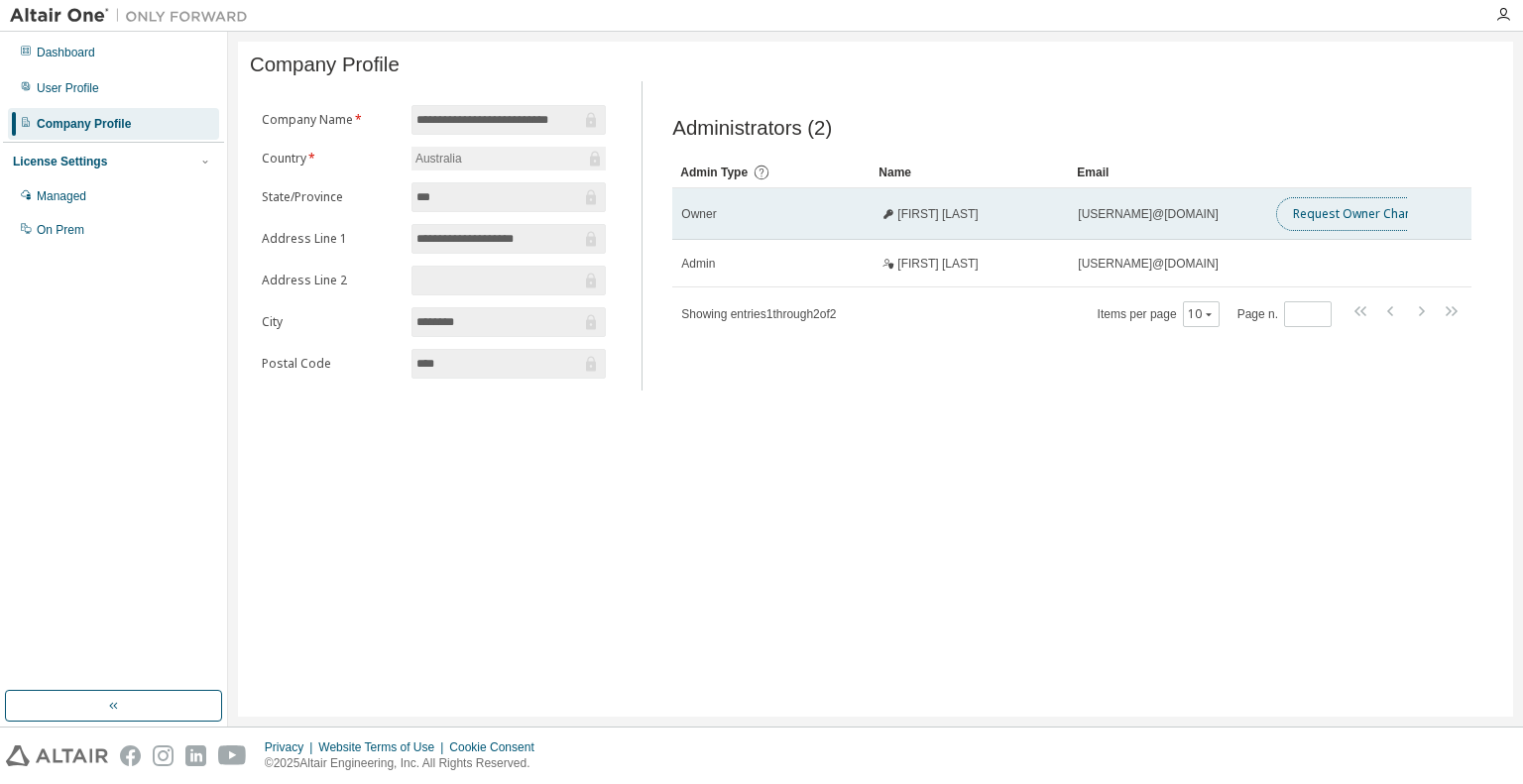 click on "Request Owner Change" at bounding box center [1359, 214] 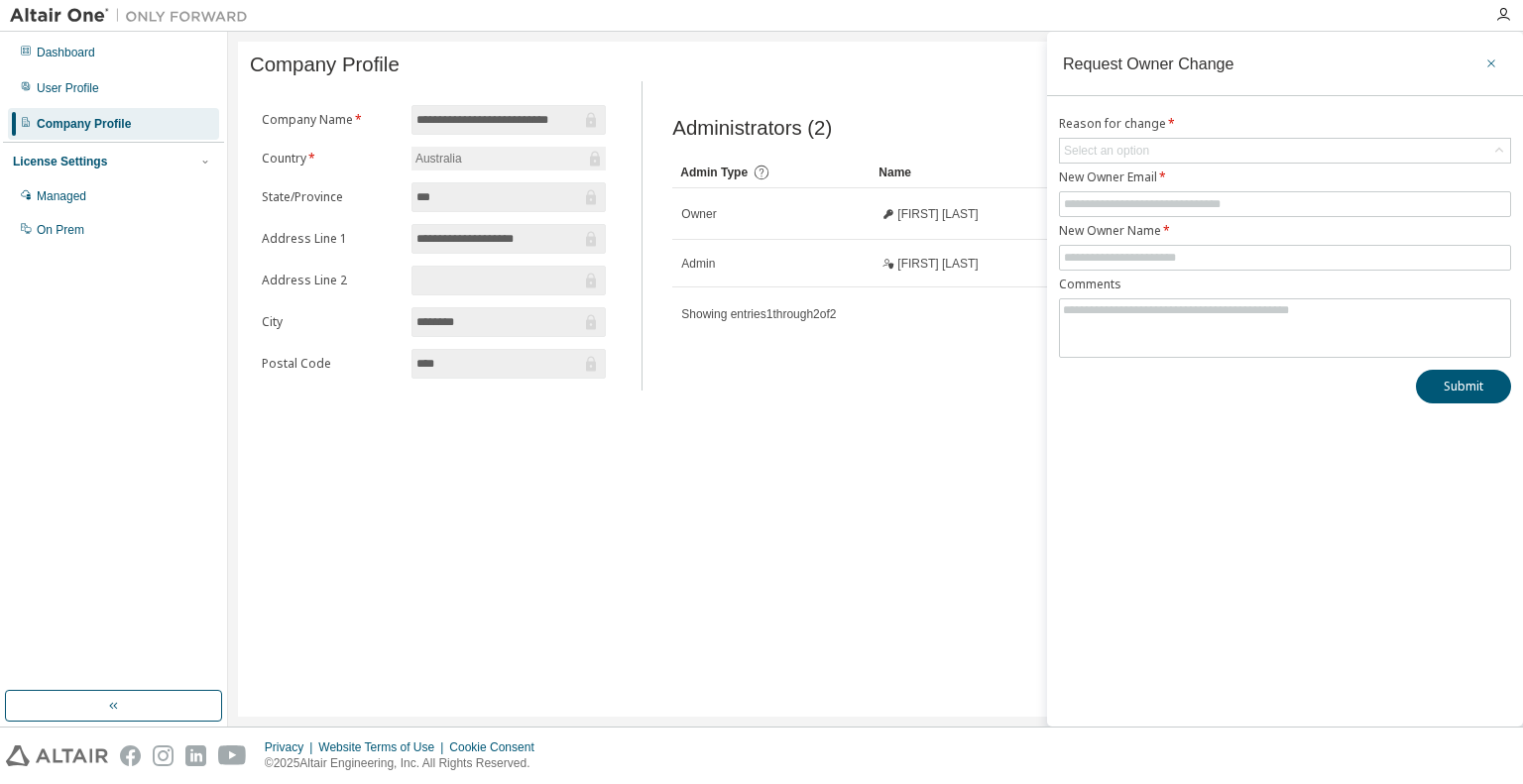 click 